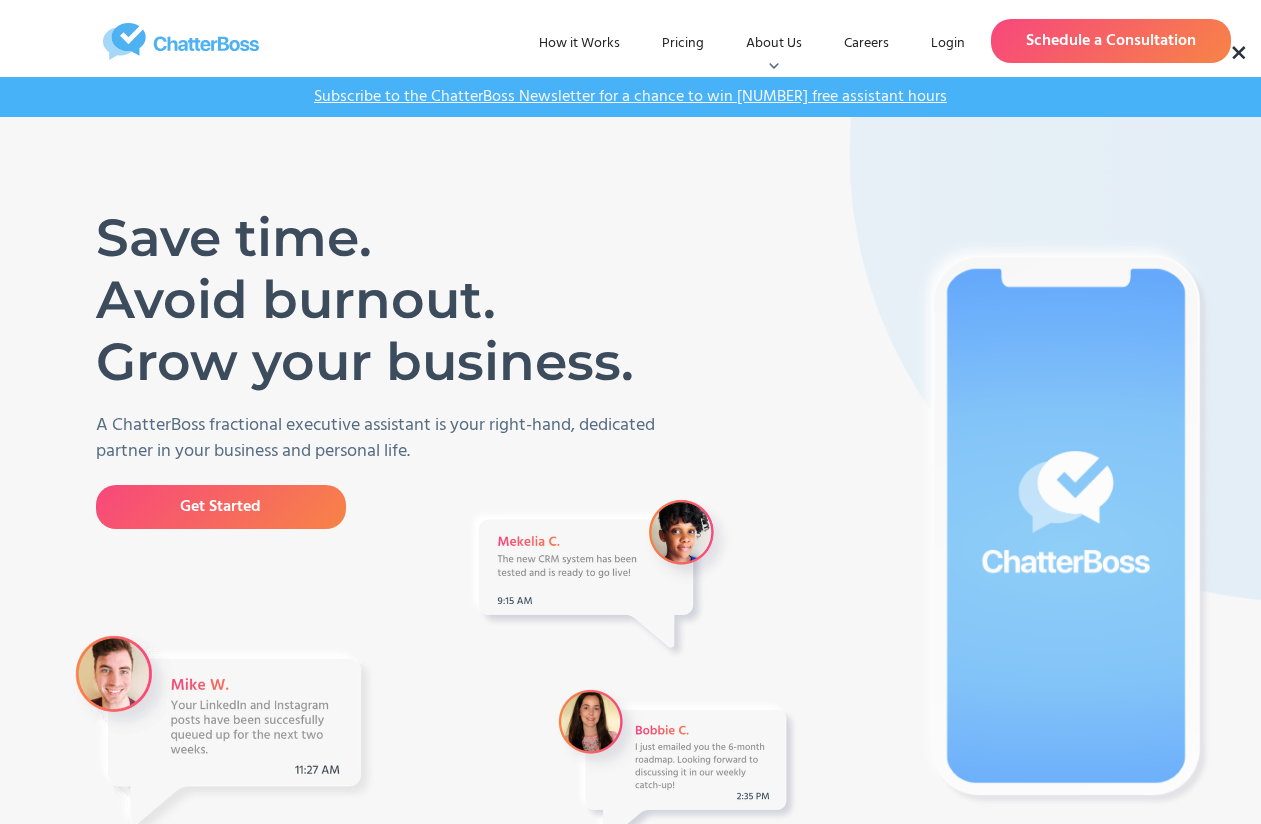 scroll, scrollTop: 0, scrollLeft: 0, axis: both 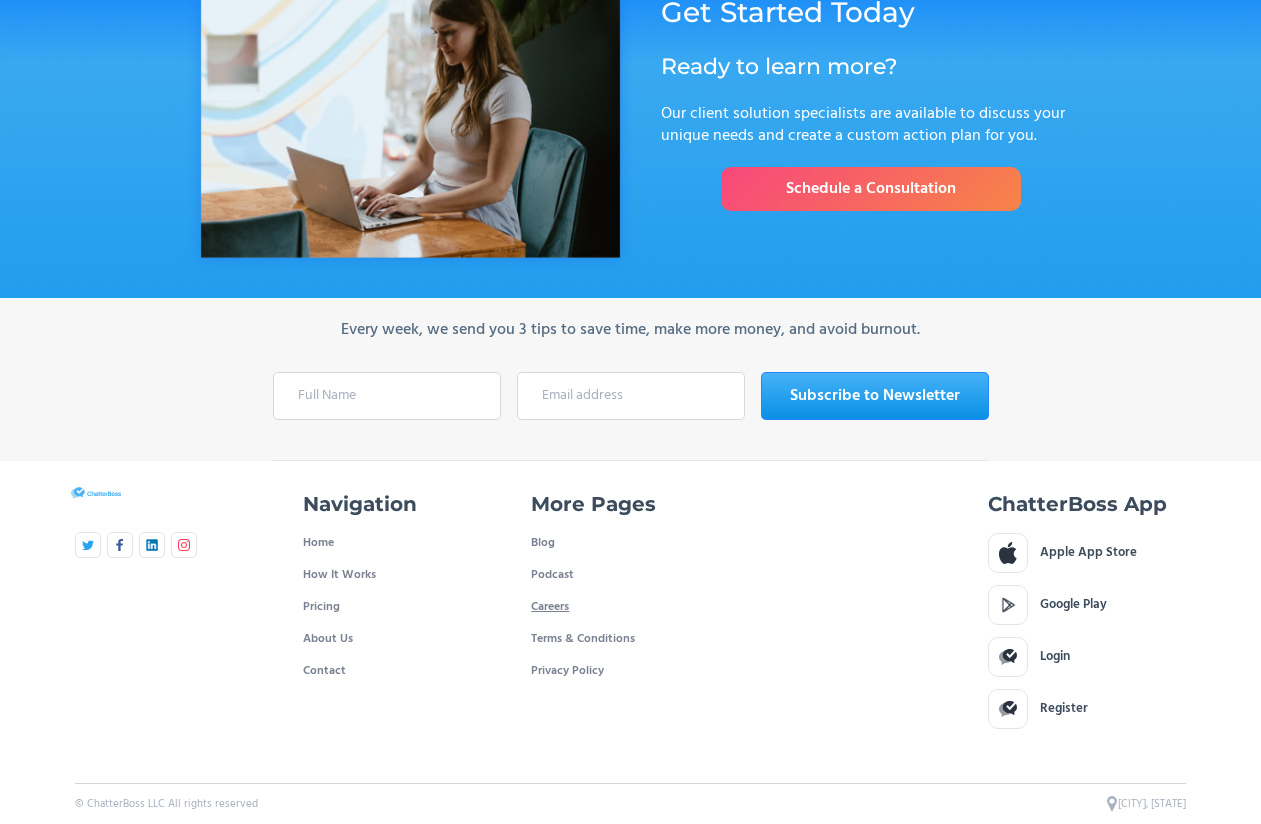 click on "Careers" at bounding box center (550, 607) 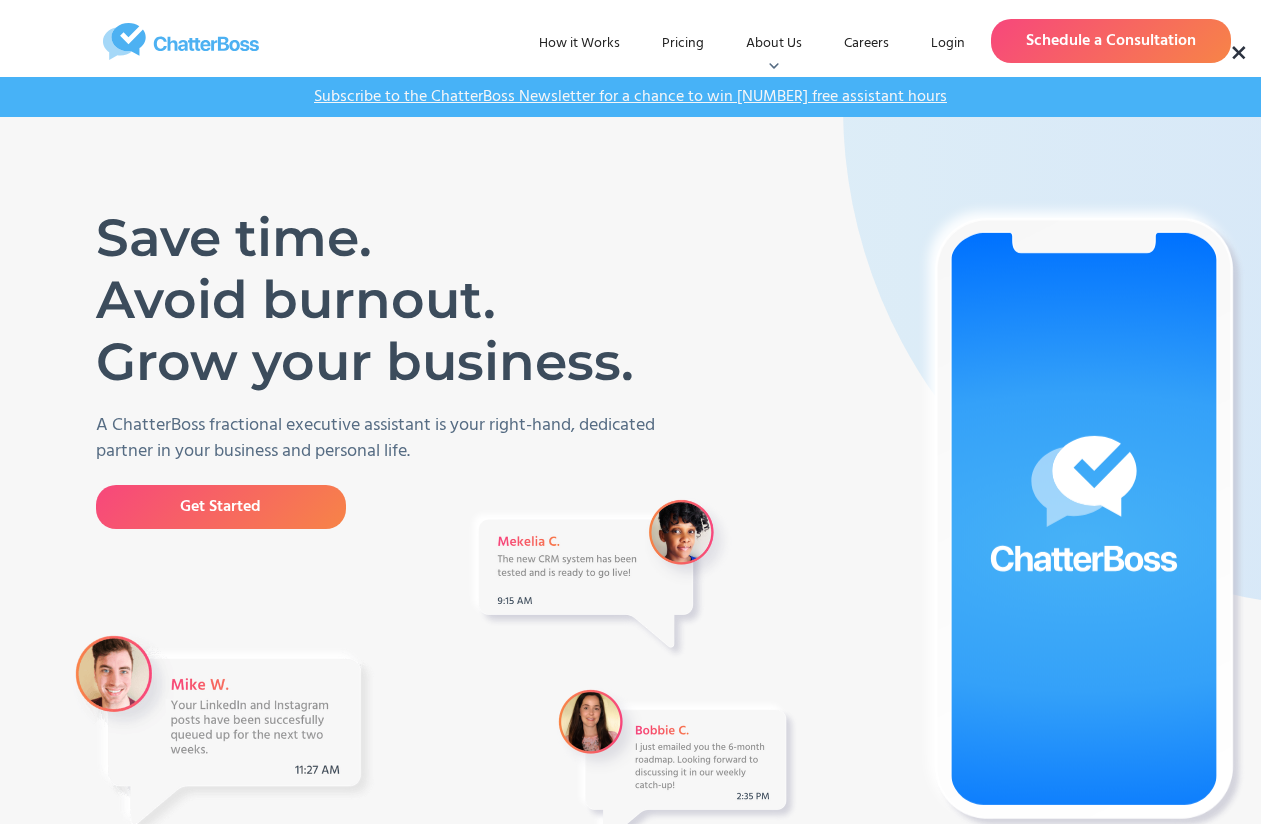 scroll, scrollTop: 0, scrollLeft: 0, axis: both 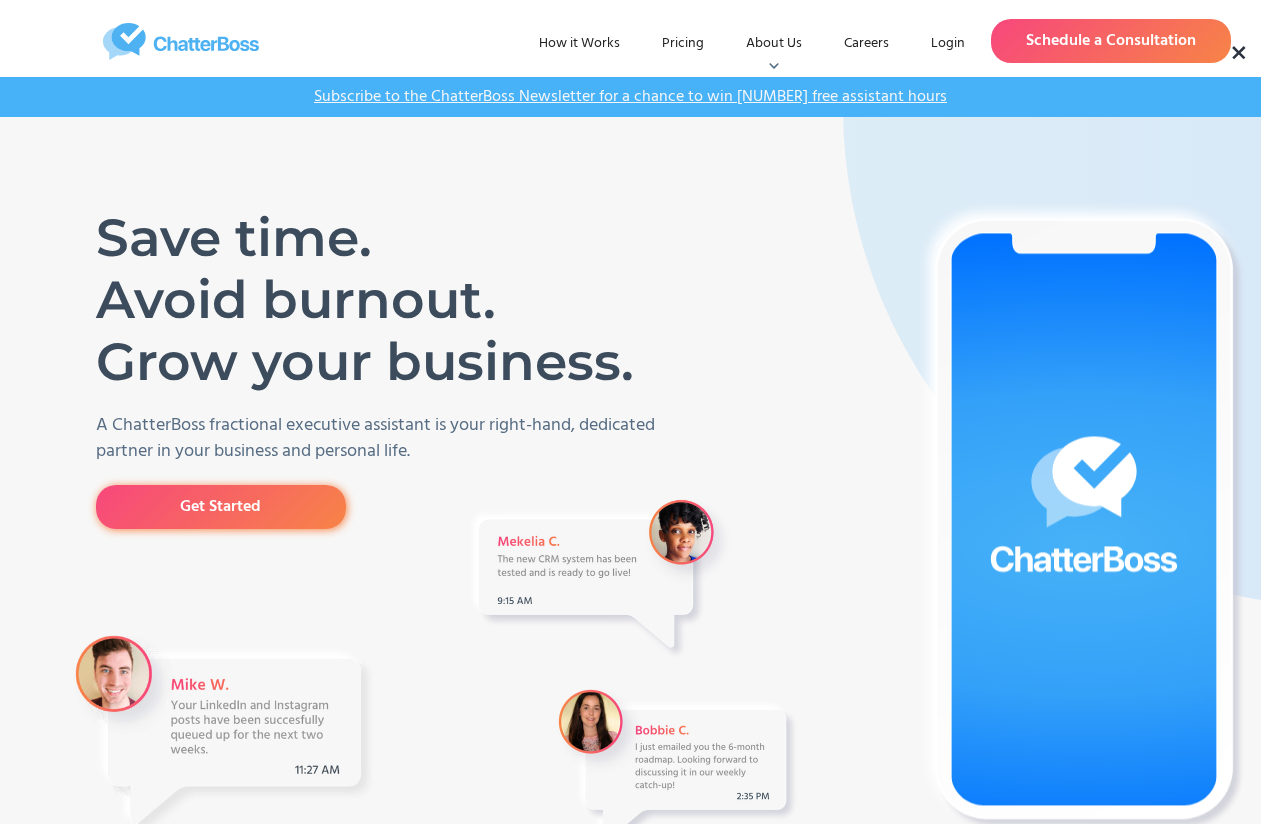 click on "Get Started" at bounding box center [221, 507] 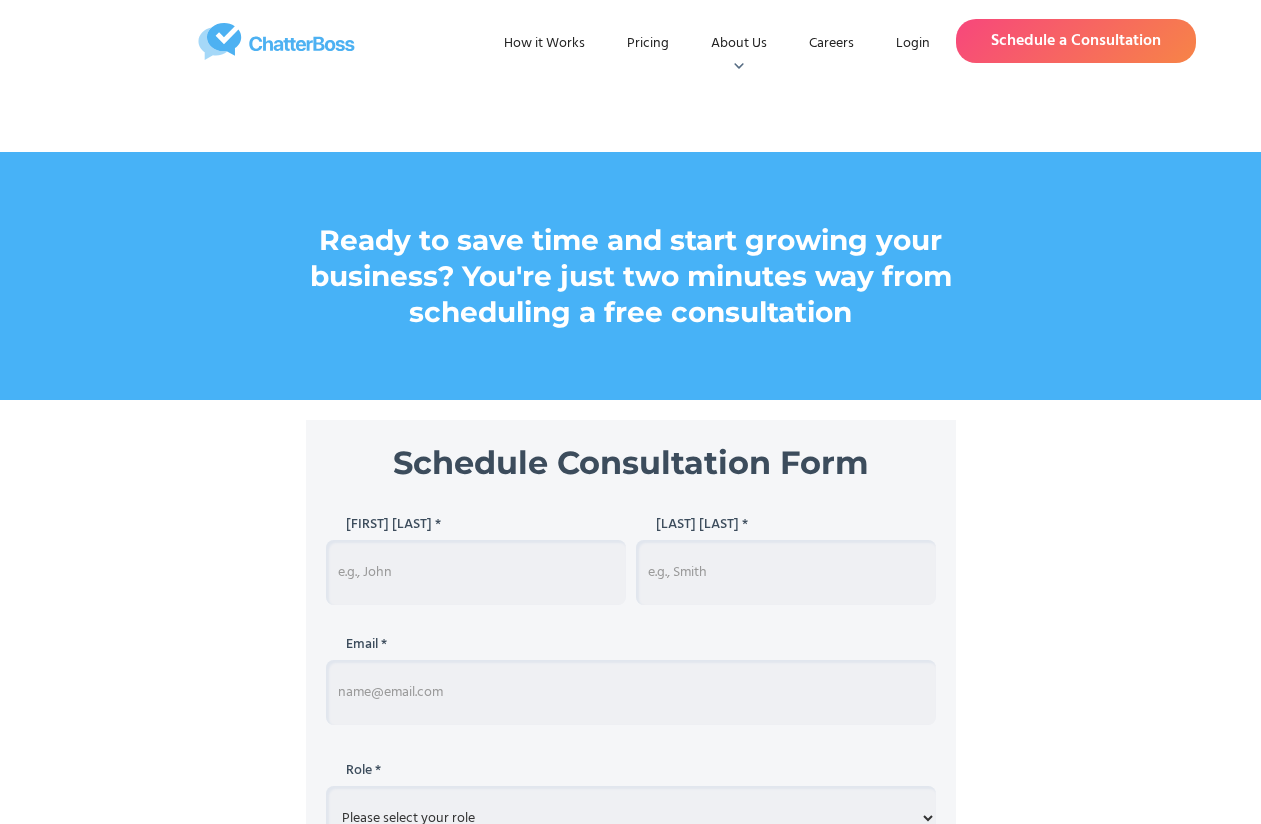 scroll, scrollTop: 0, scrollLeft: 0, axis: both 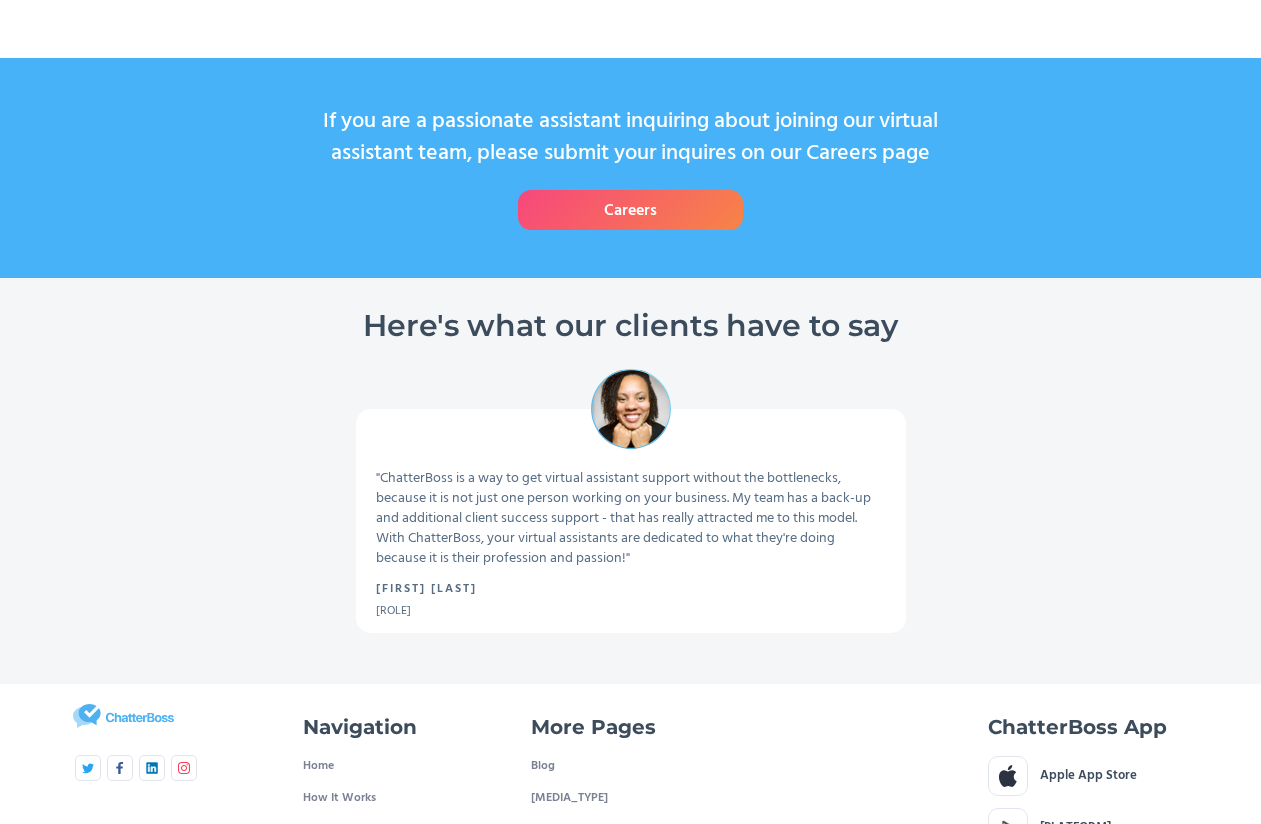 click on "Careers" at bounding box center [630, 210] 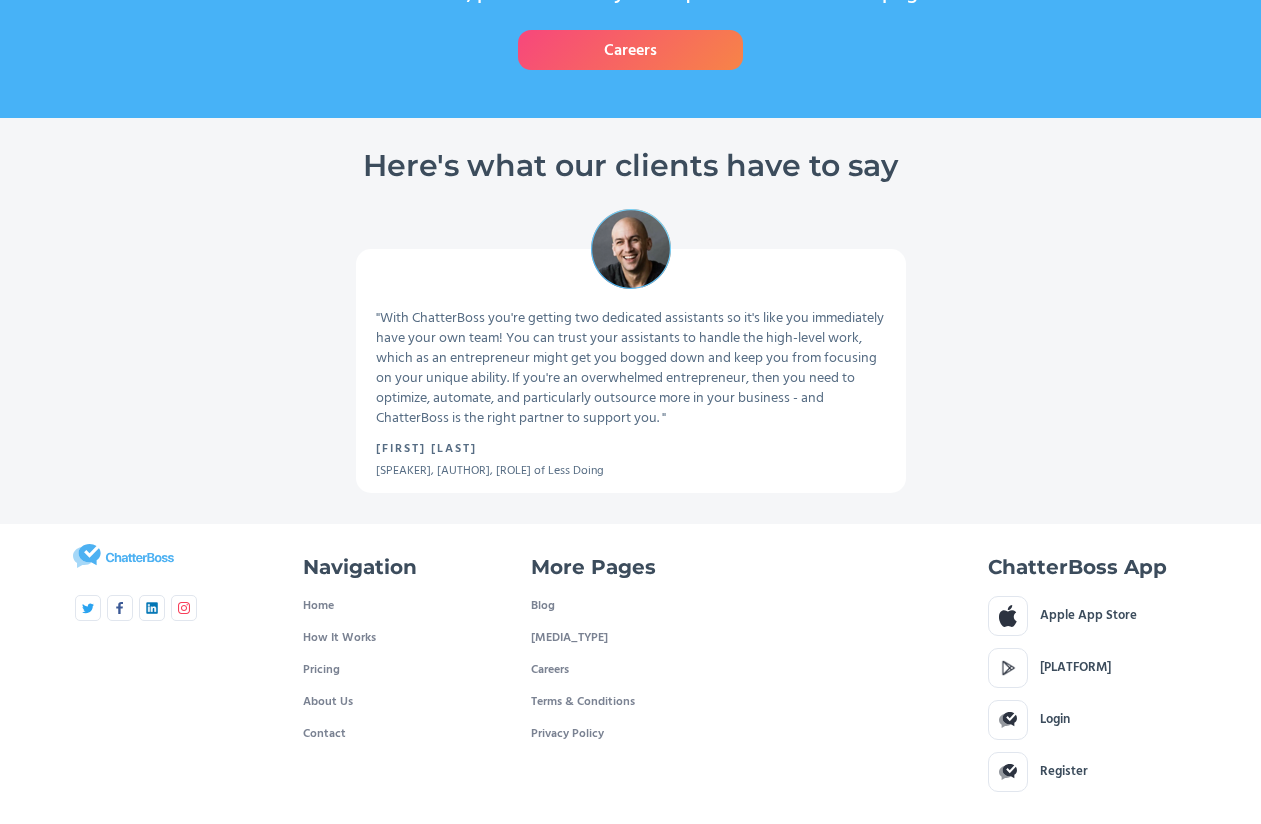 scroll, scrollTop: 1221, scrollLeft: 0, axis: vertical 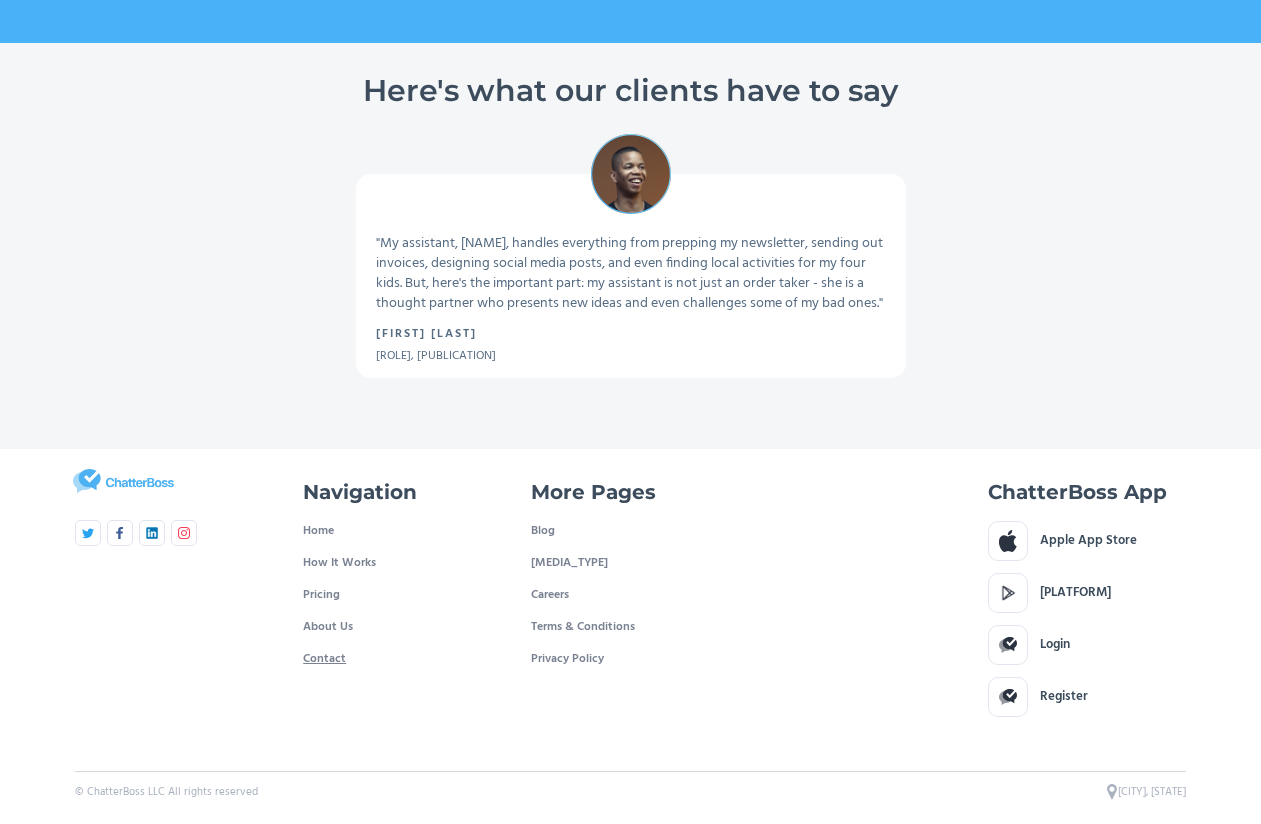 click on "Contact" at bounding box center [324, 659] 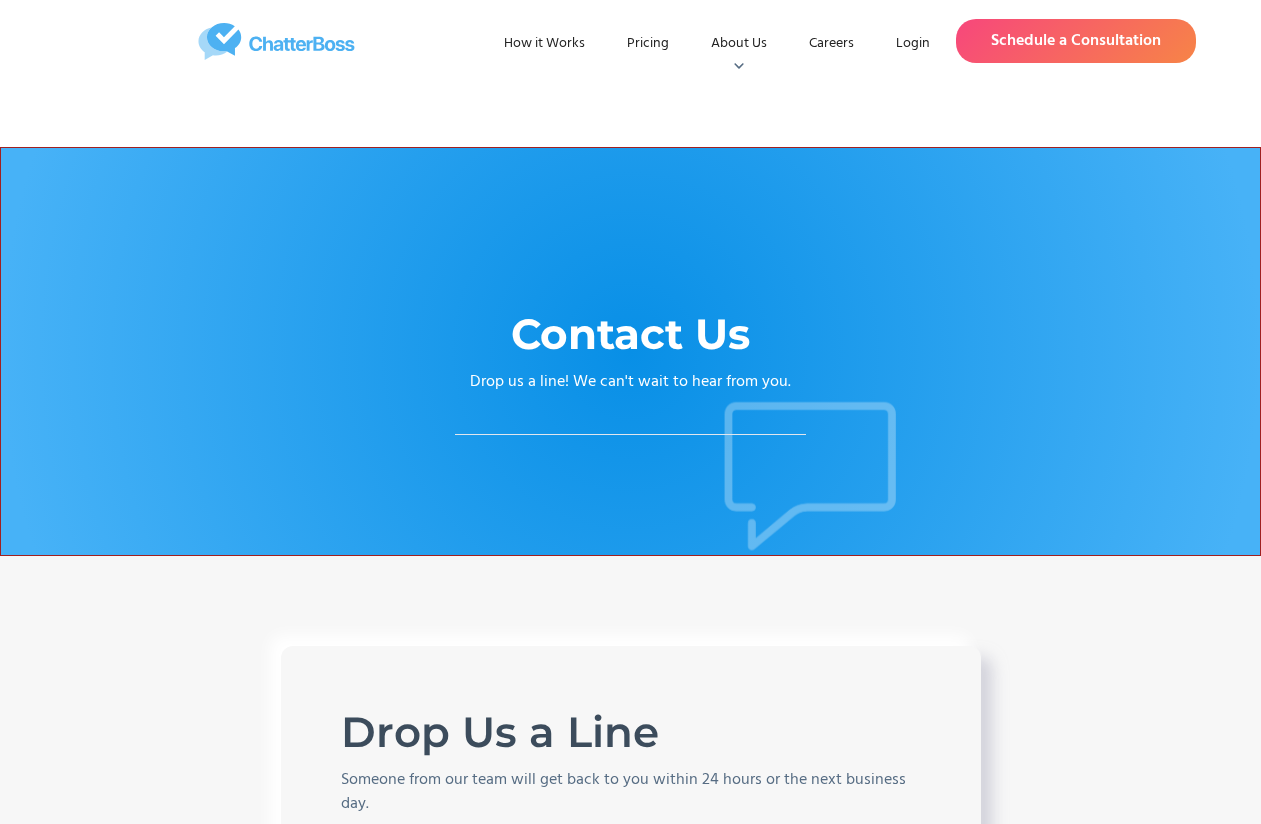 scroll, scrollTop: 0, scrollLeft: 0, axis: both 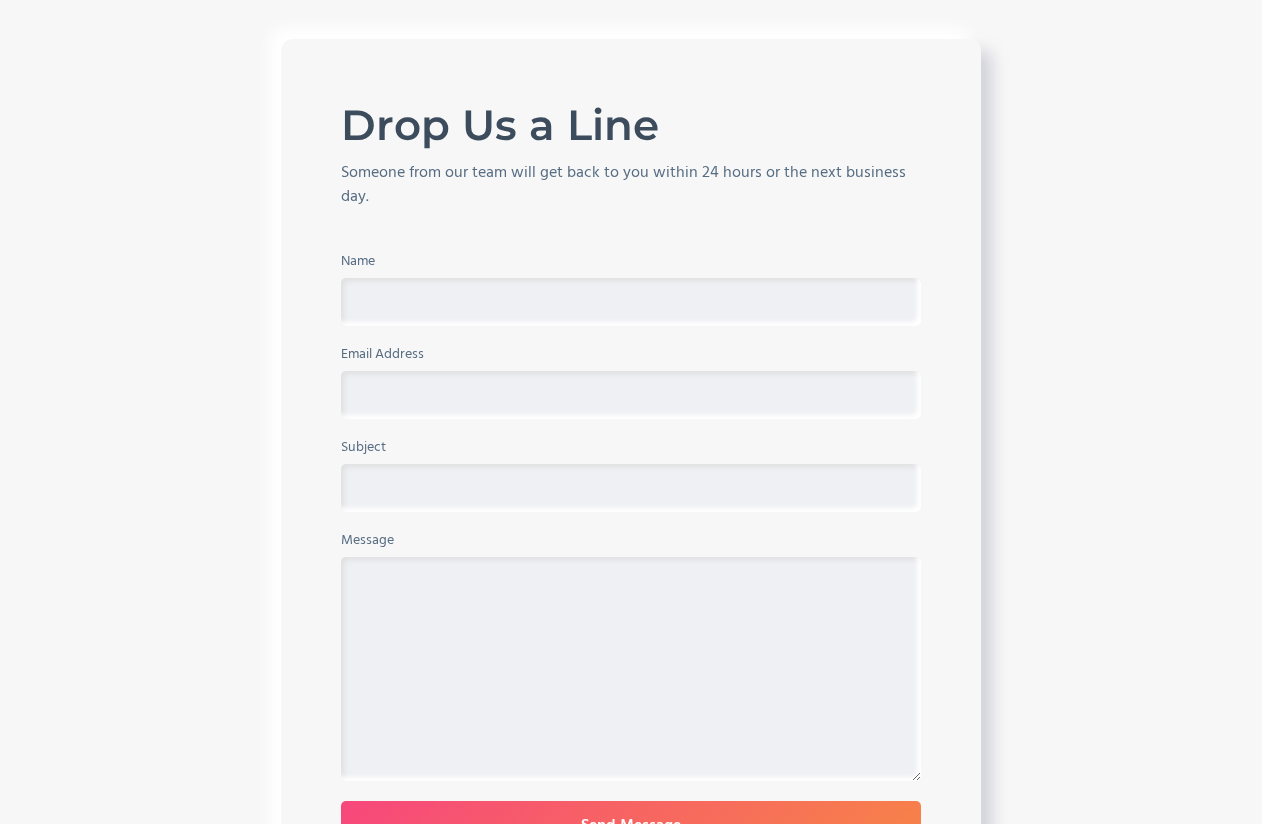 click on "Drop Us a Line Someone from our team will get back to you within 24 hours or the next business day.  Name Email Address Subject Message Send Message Thank you! We will get back to you shortly.  Oops! Something went wrong while submitting the form." at bounding box center [631, 494] 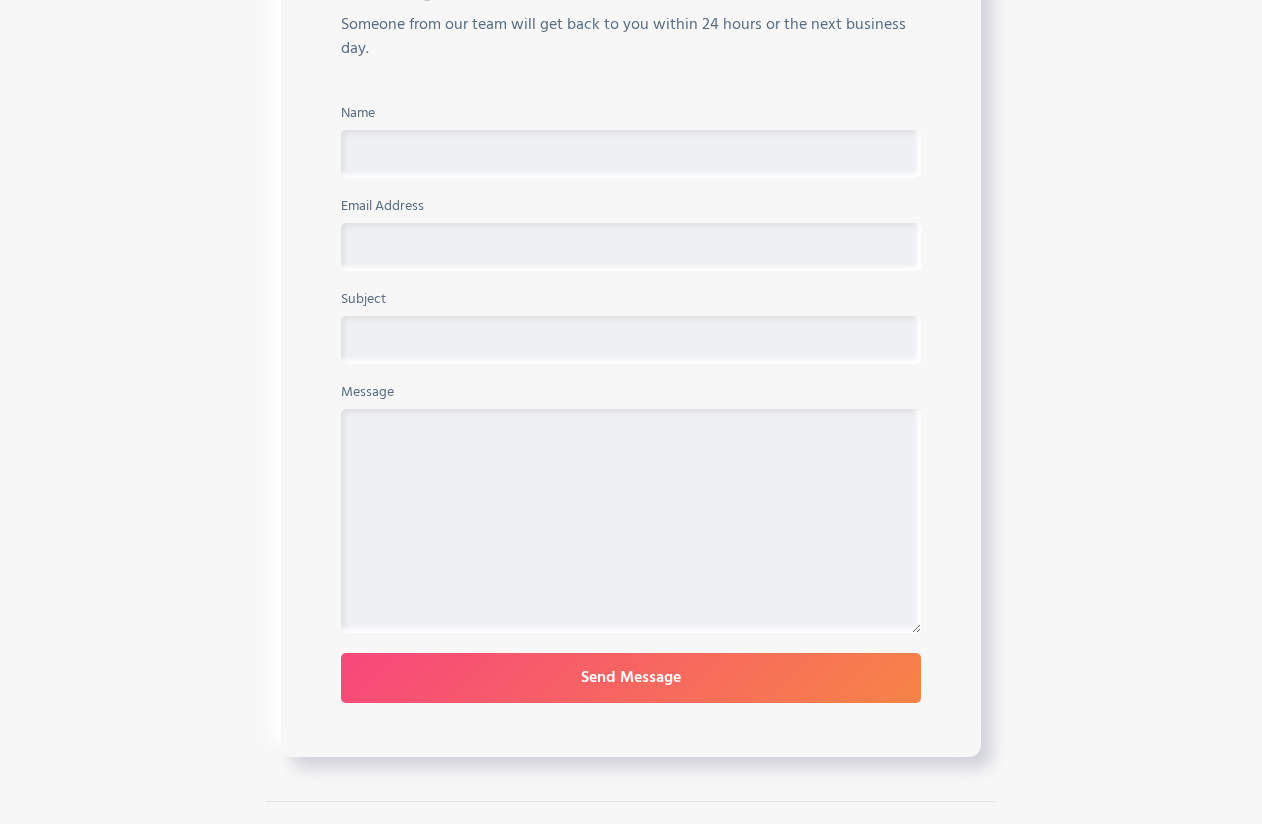 scroll, scrollTop: 756, scrollLeft: 0, axis: vertical 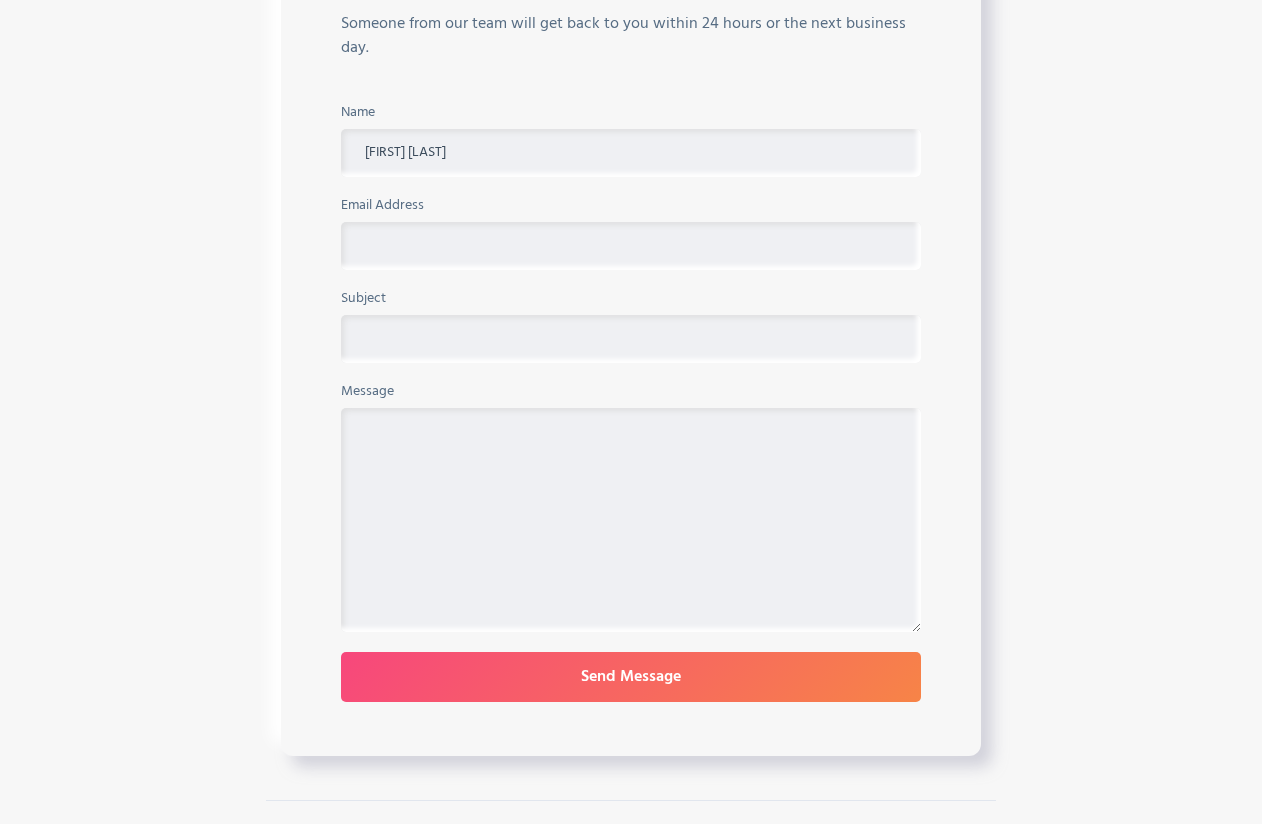 type on "[FIRST] [LAST]" 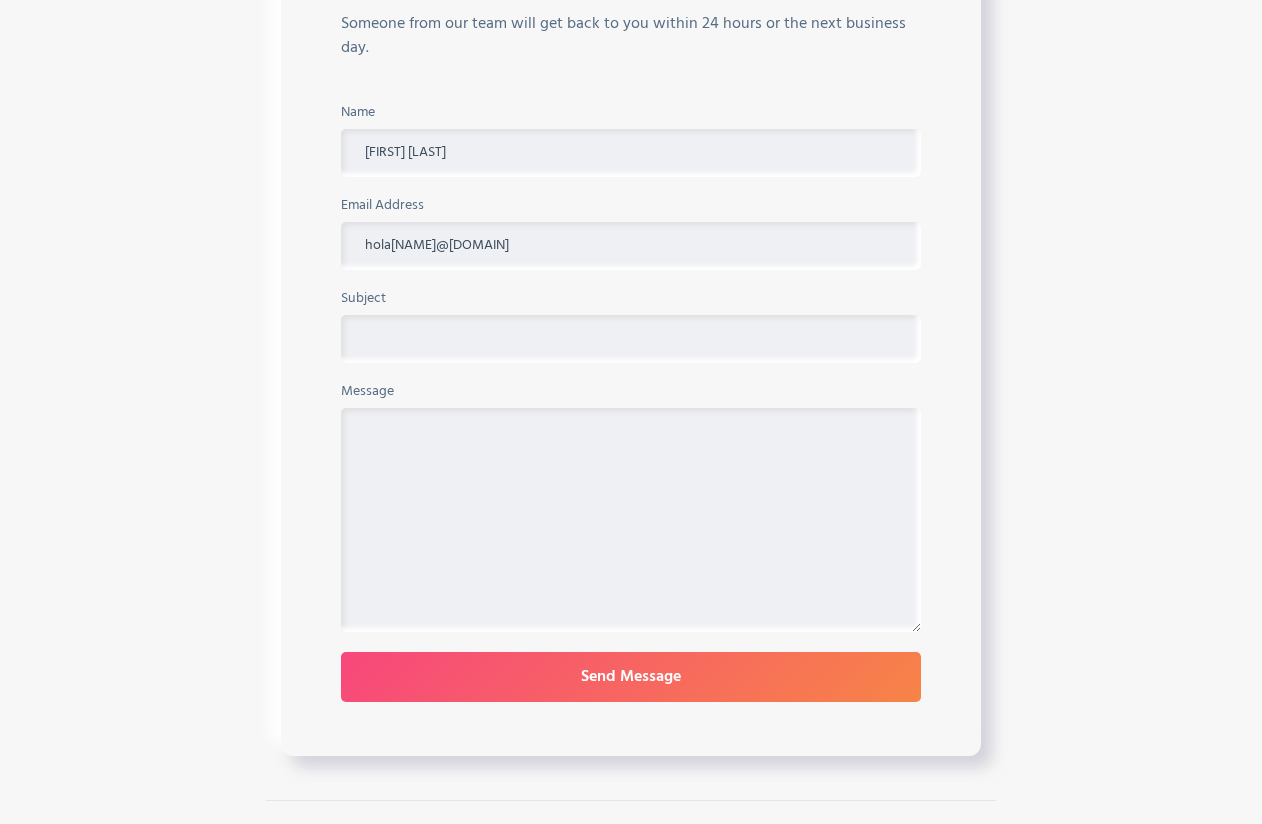 type on "hola[NAME]@[DOMAIN]" 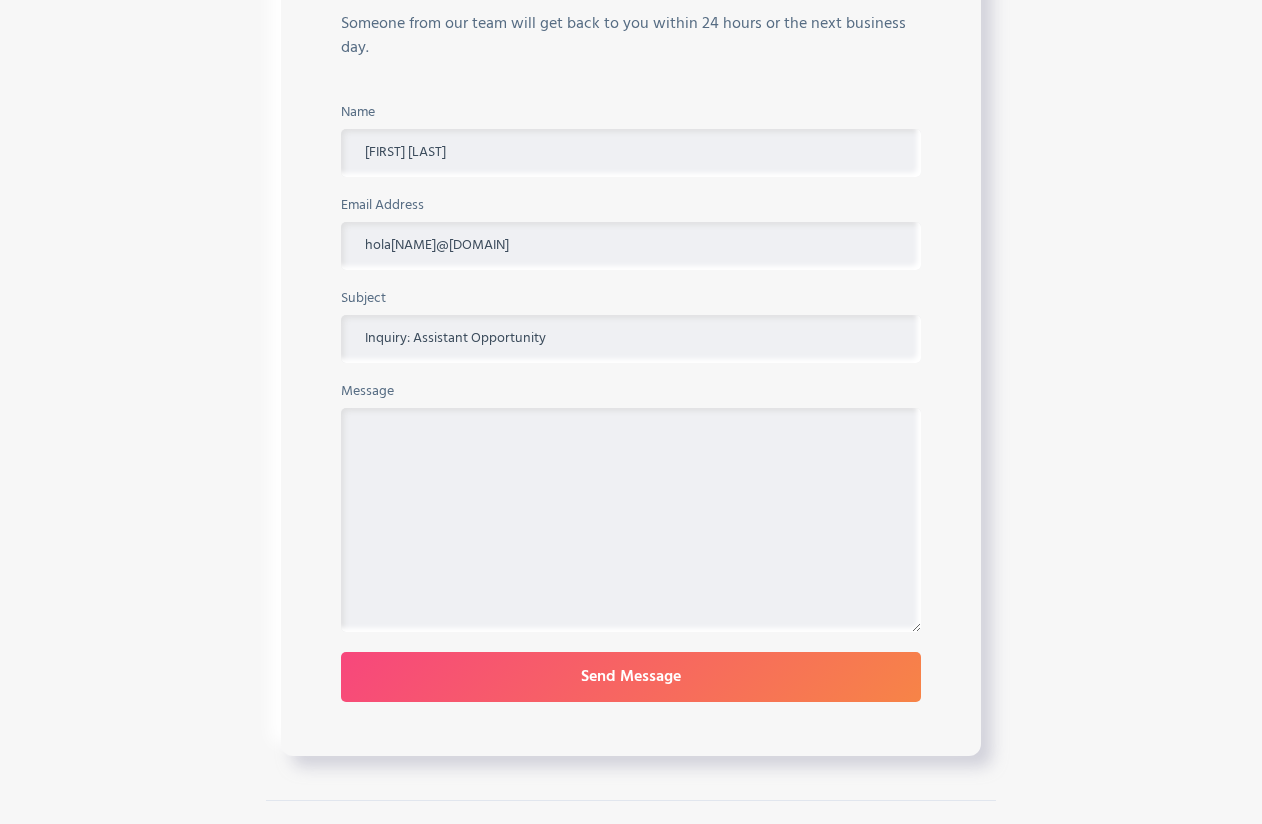 click on "Inquiry: Assistant Opportunity" at bounding box center [631, 339] 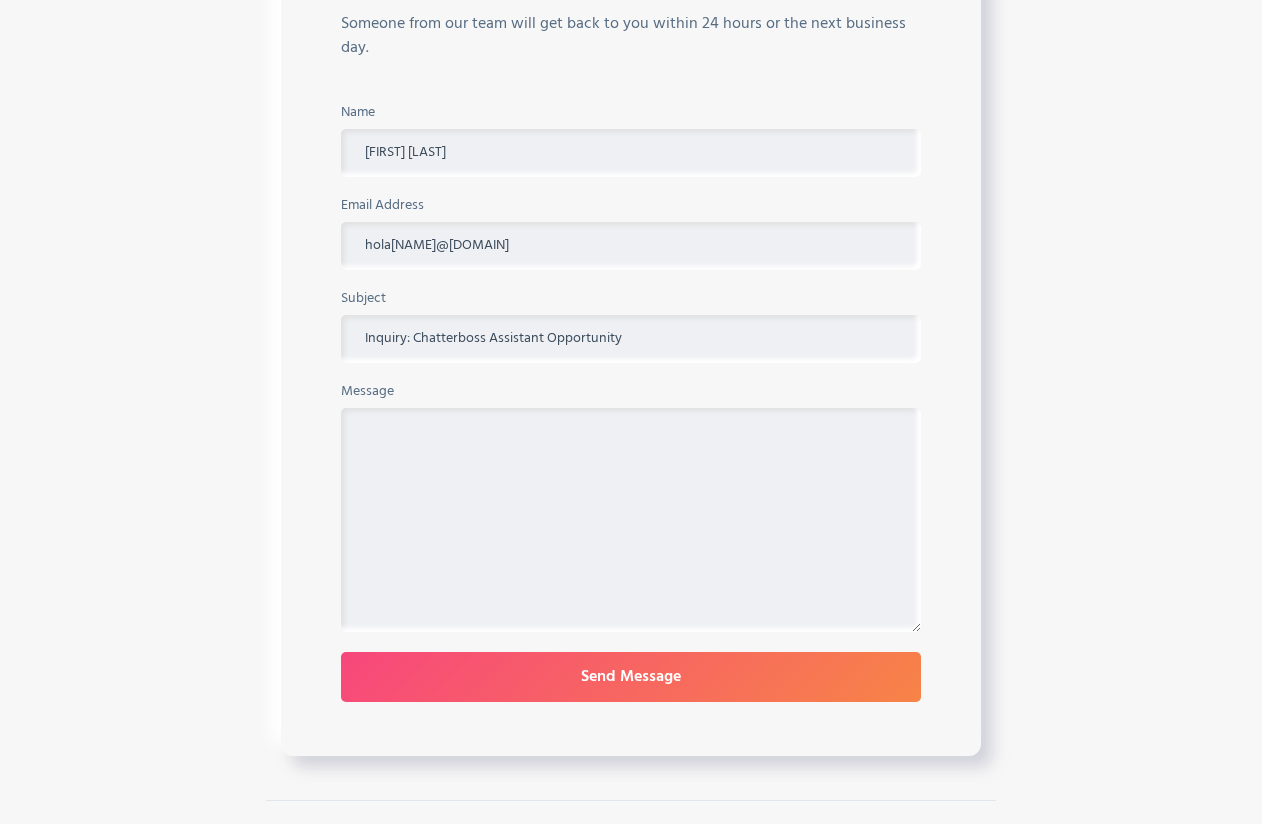 click on "Message" at bounding box center [631, 520] 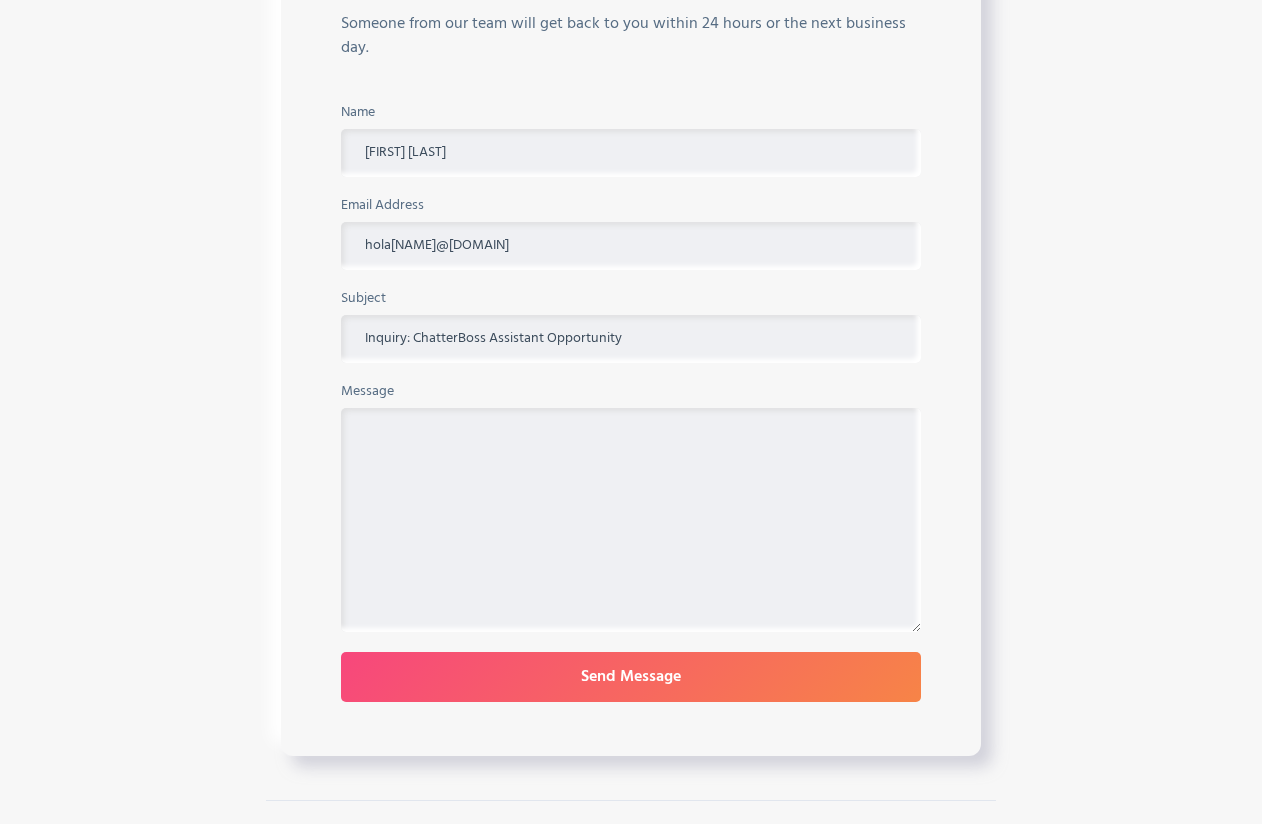 type on "Inquiry: ChatterBoss Assistant Opportunity" 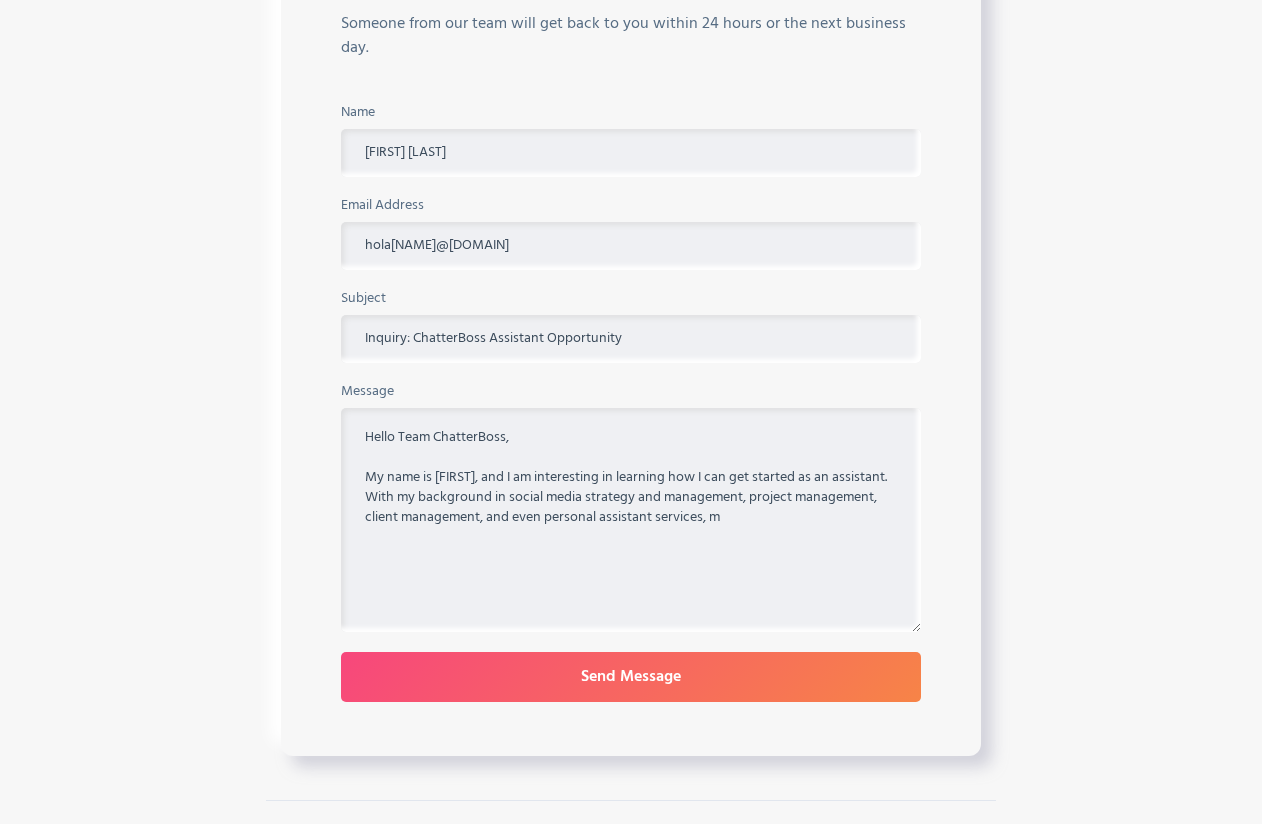 click on "Hello Team ChatterBoss,
My name is [FIRST], and I am interesting in learning how I can get started as an assistant. With my background in social media strategy and management, project management, client management, and even personal assistant services, m" at bounding box center [631, 520] 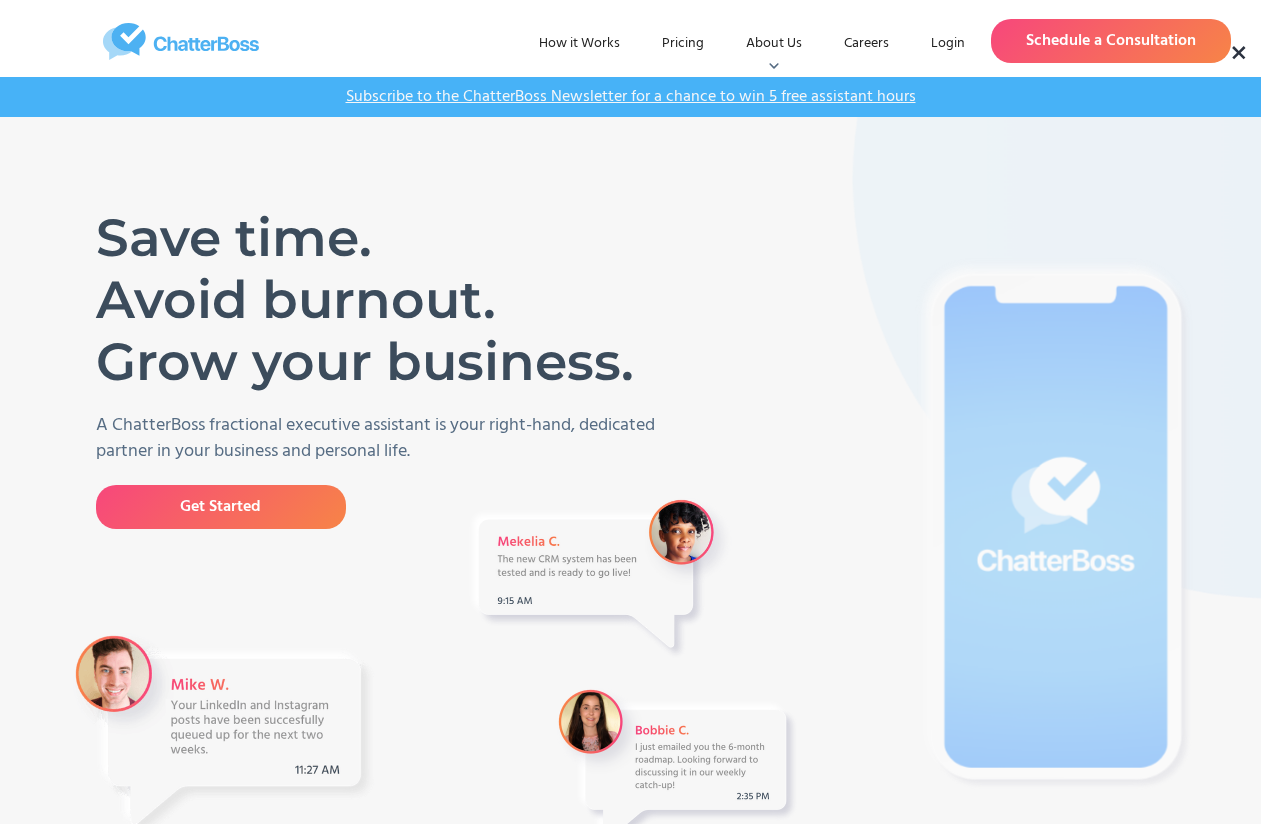 scroll, scrollTop: 0, scrollLeft: 0, axis: both 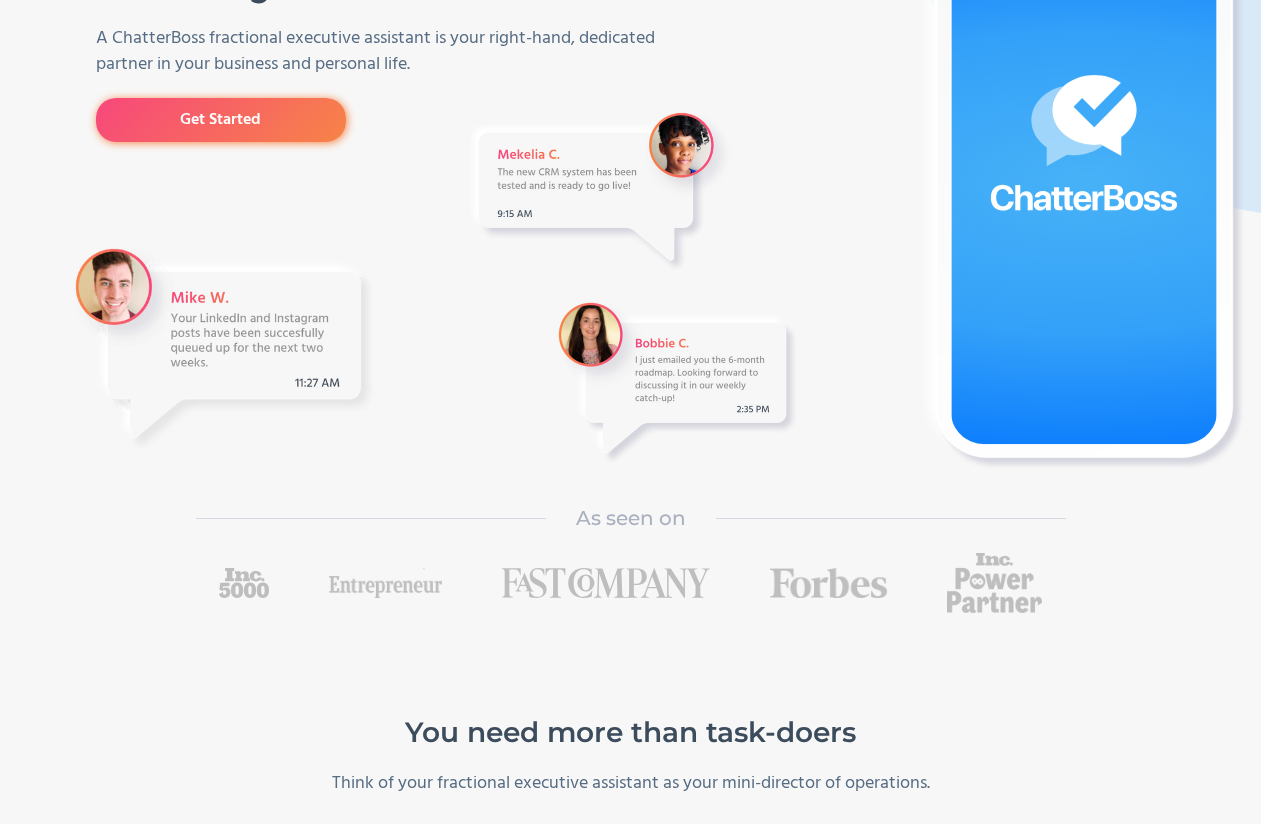 click on "Get Started" at bounding box center (221, 120) 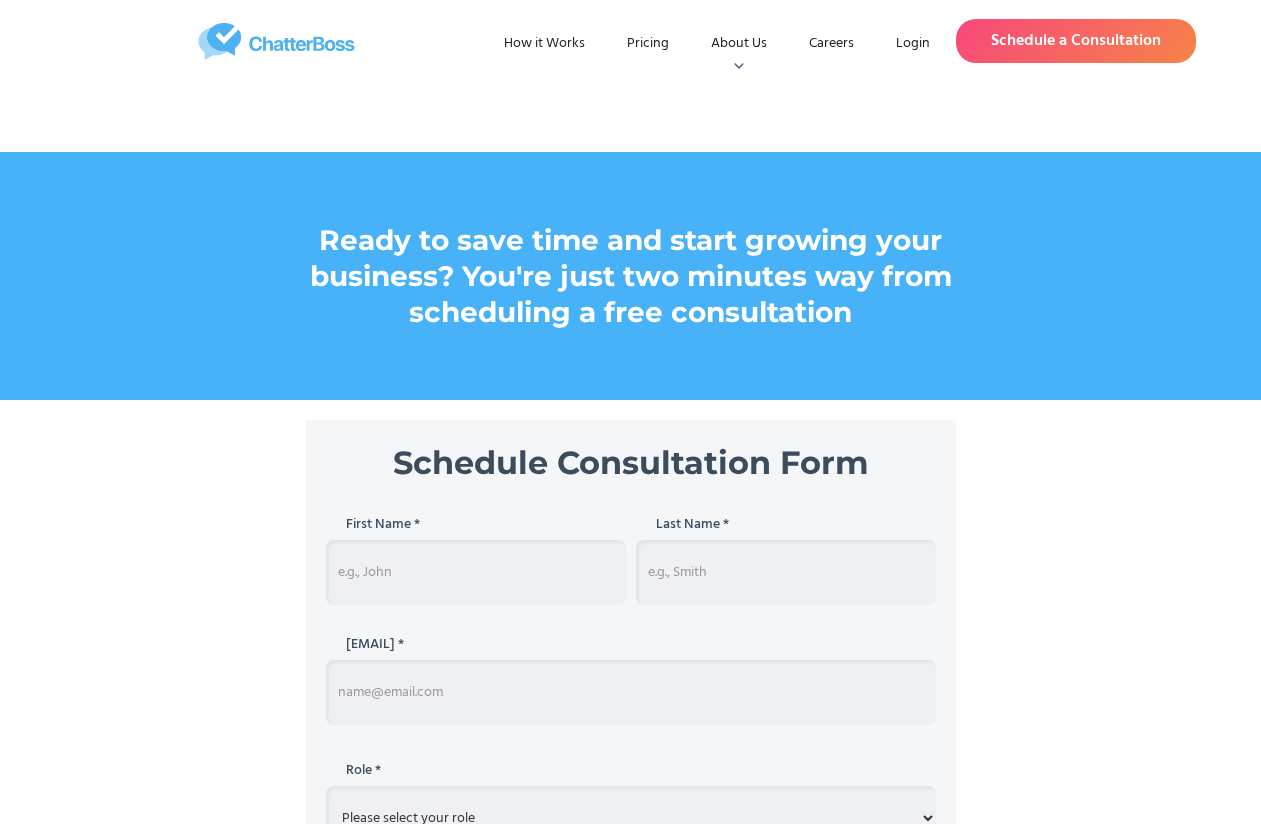 scroll, scrollTop: 0, scrollLeft: 0, axis: both 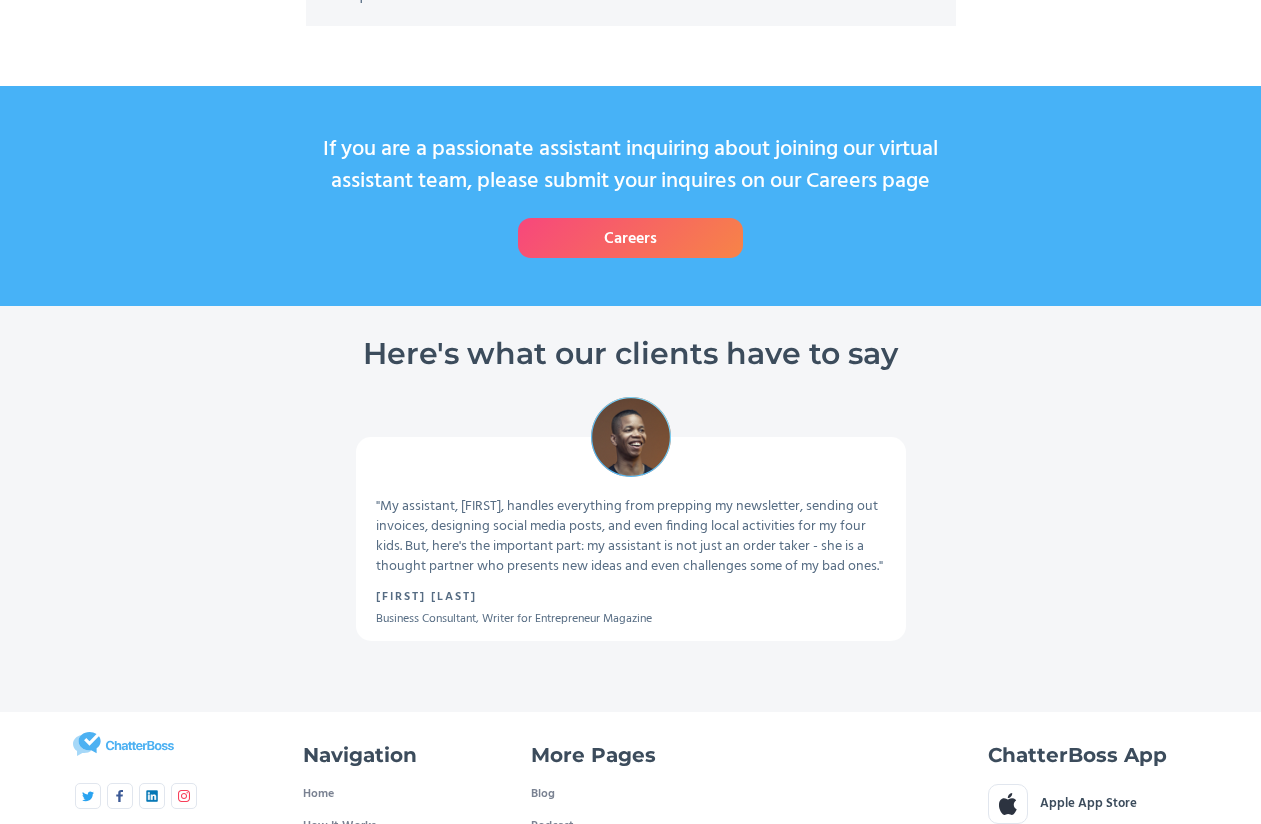 click on "Careers" at bounding box center [630, 238] 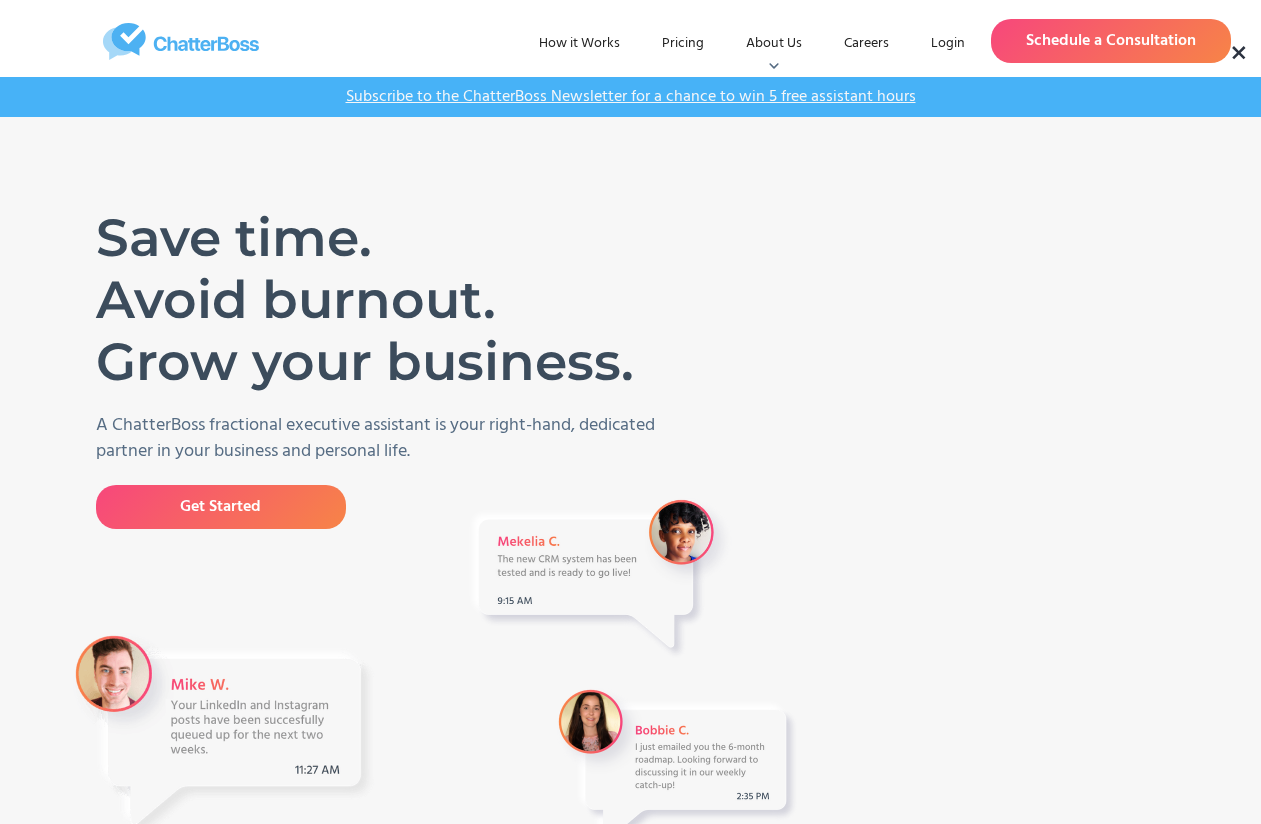 scroll, scrollTop: 0, scrollLeft: 0, axis: both 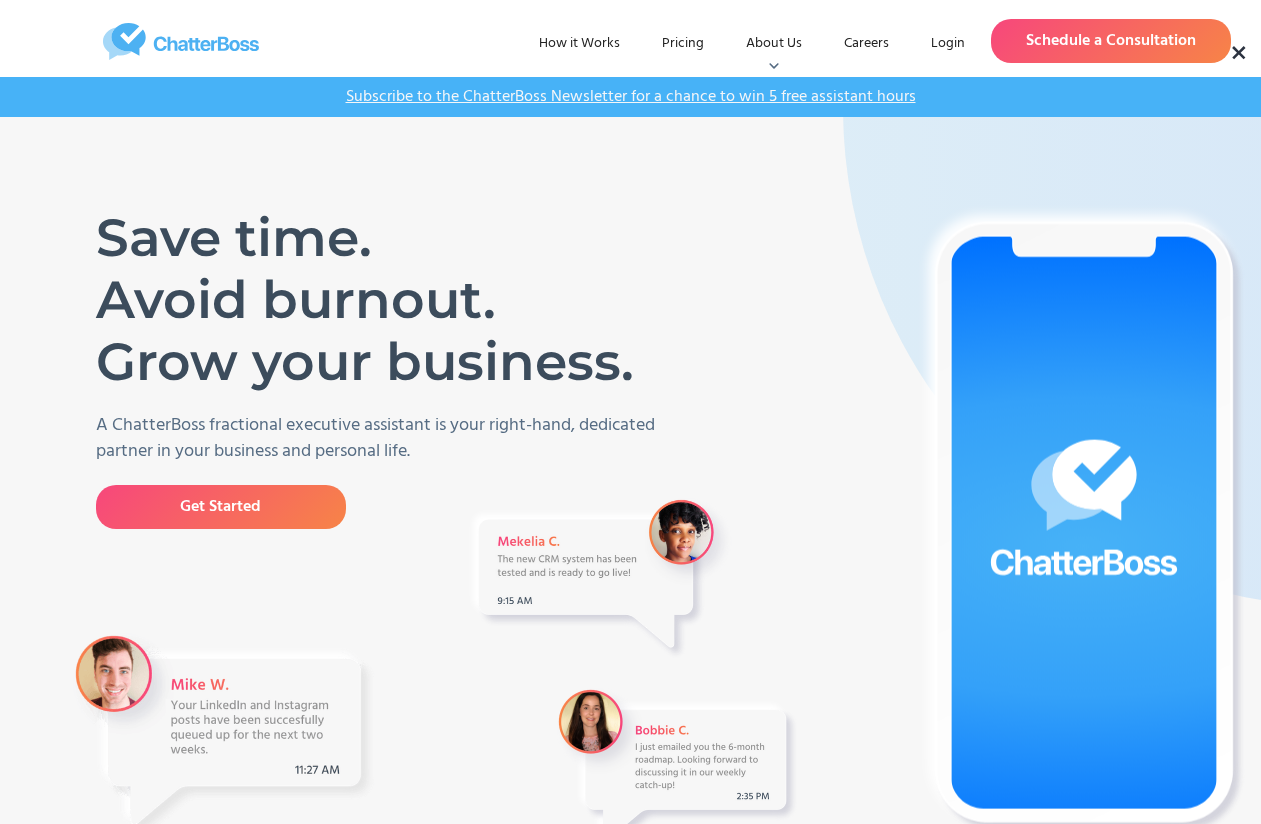 click at bounding box center [181, 41] 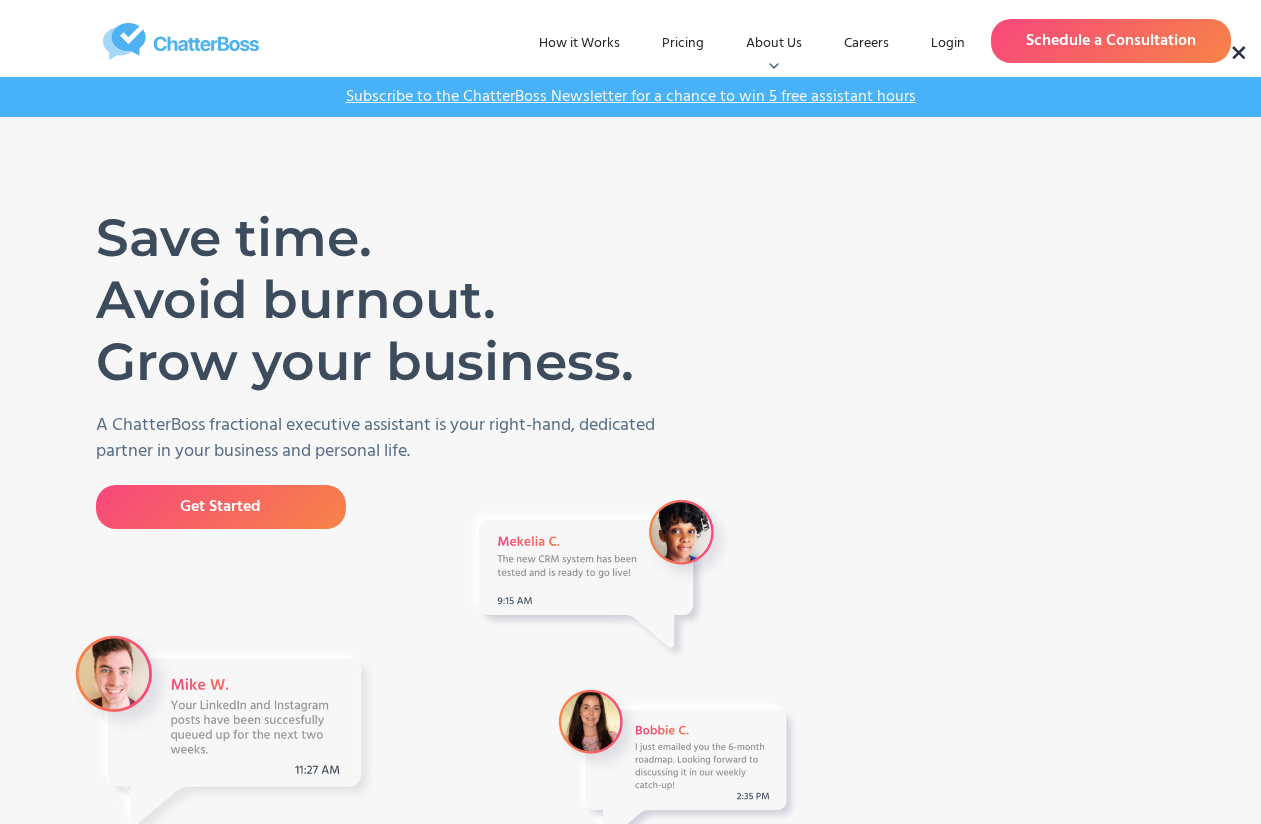 scroll, scrollTop: 0, scrollLeft: 0, axis: both 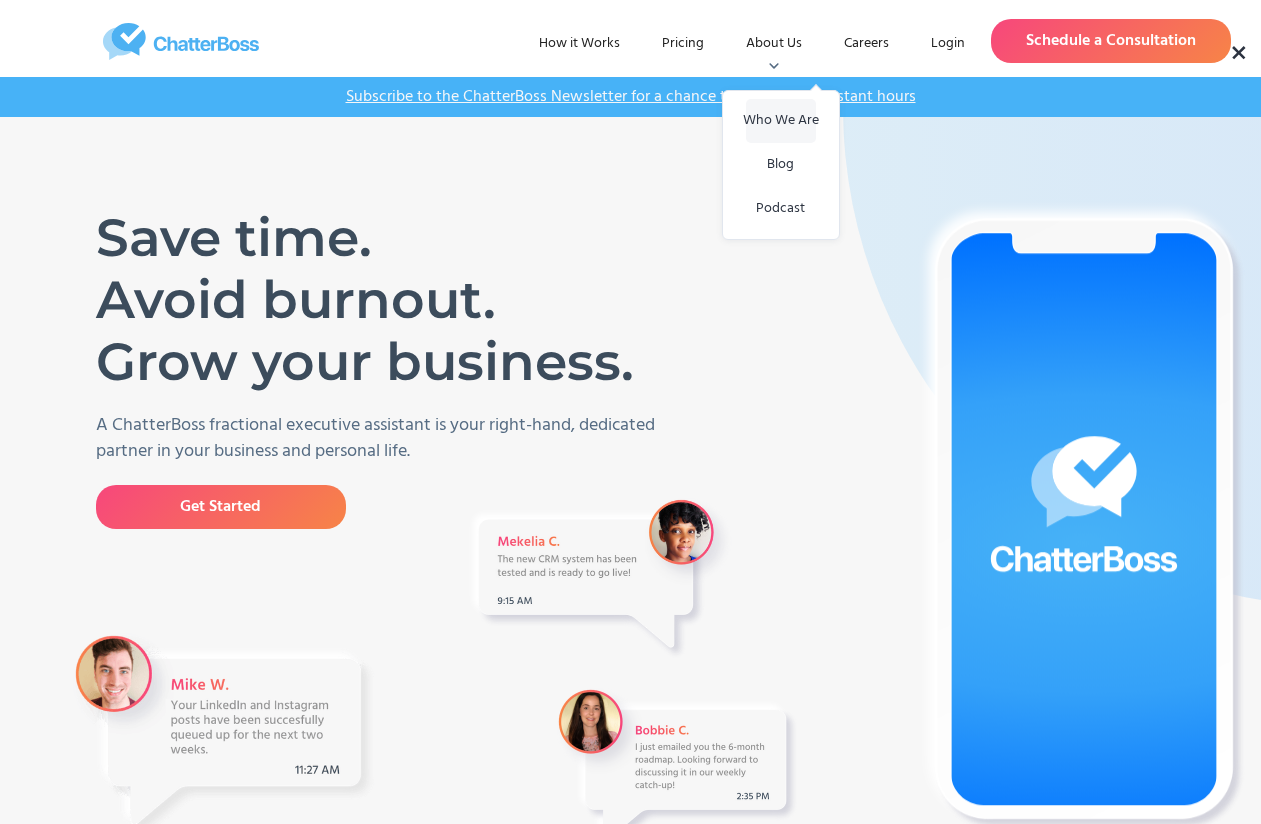 click on "Who We Are" at bounding box center (781, 121) 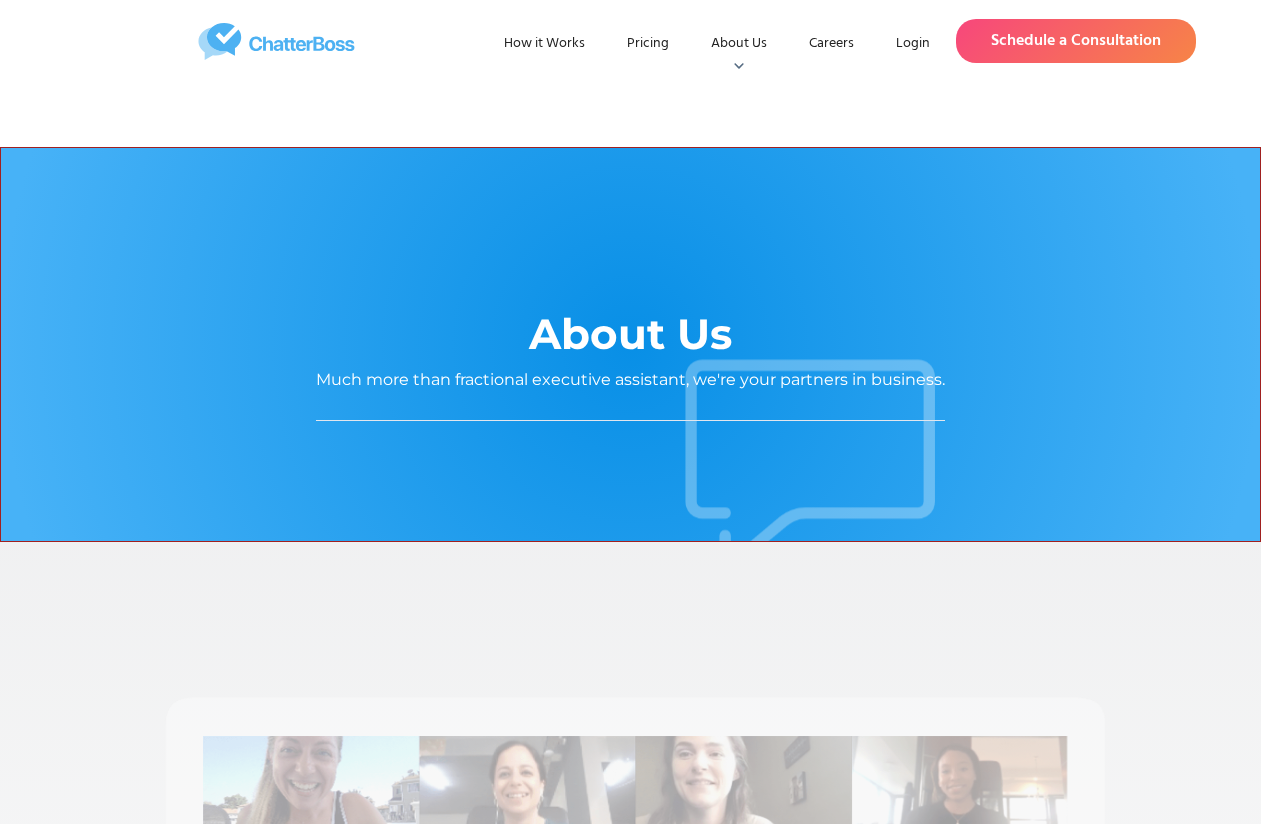 scroll, scrollTop: 0, scrollLeft: 0, axis: both 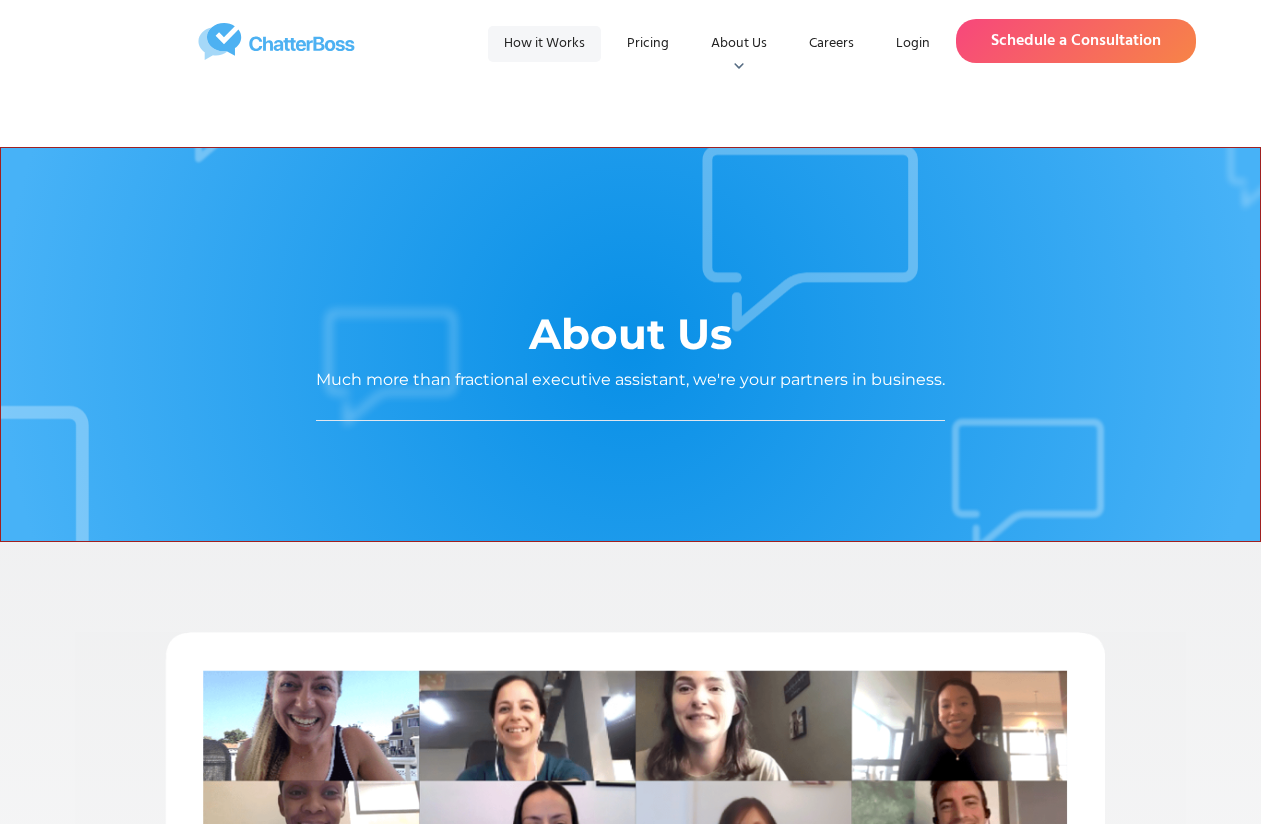 click on "How it Works" at bounding box center (544, 44) 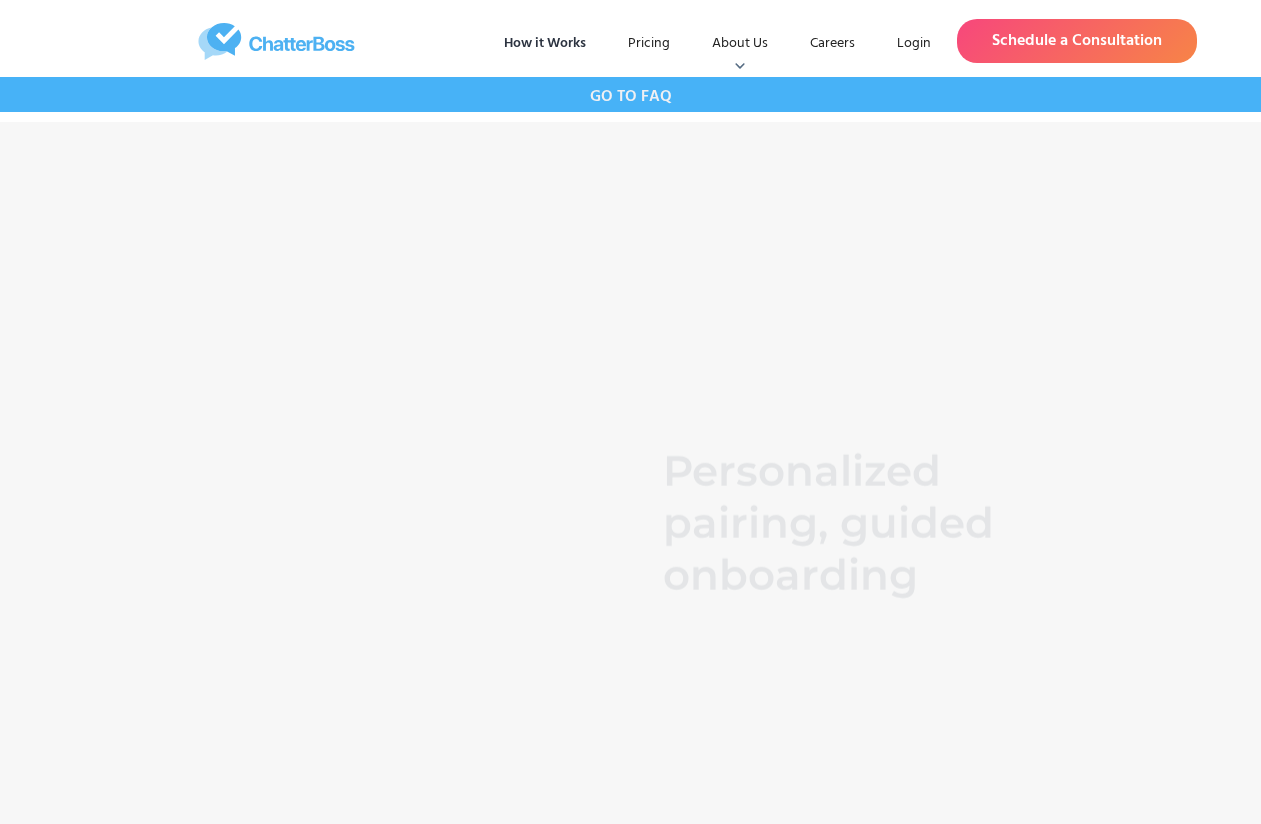 scroll, scrollTop: 0, scrollLeft: 0, axis: both 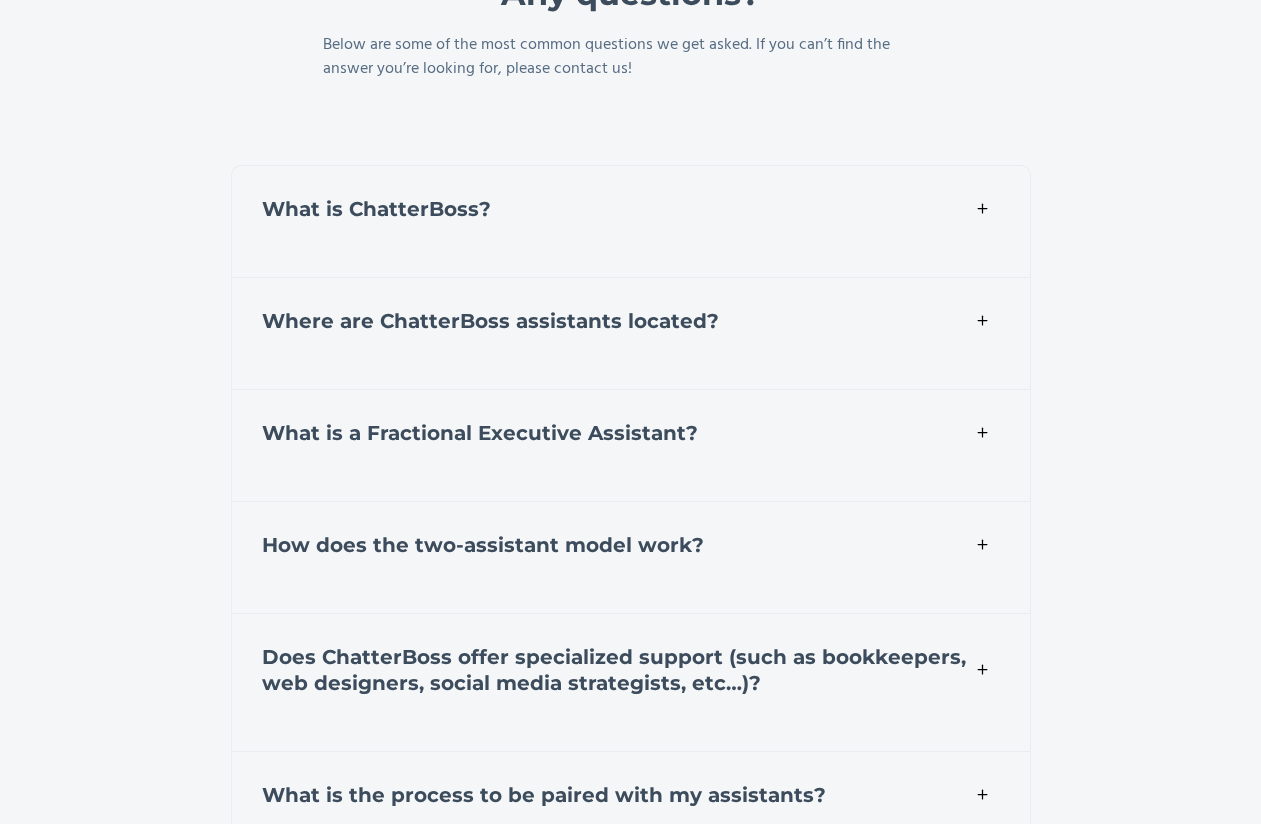 click at bounding box center [982, 320] 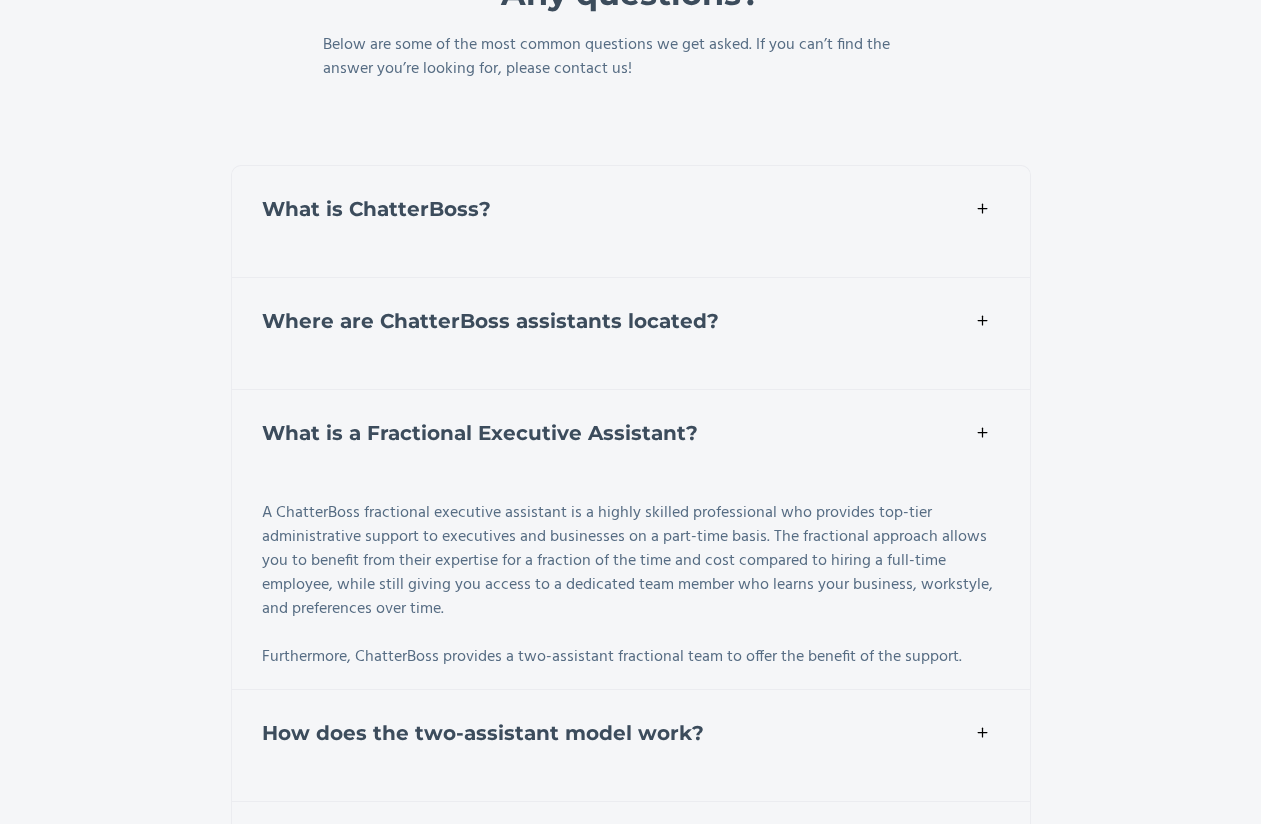 click at bounding box center [982, 320] 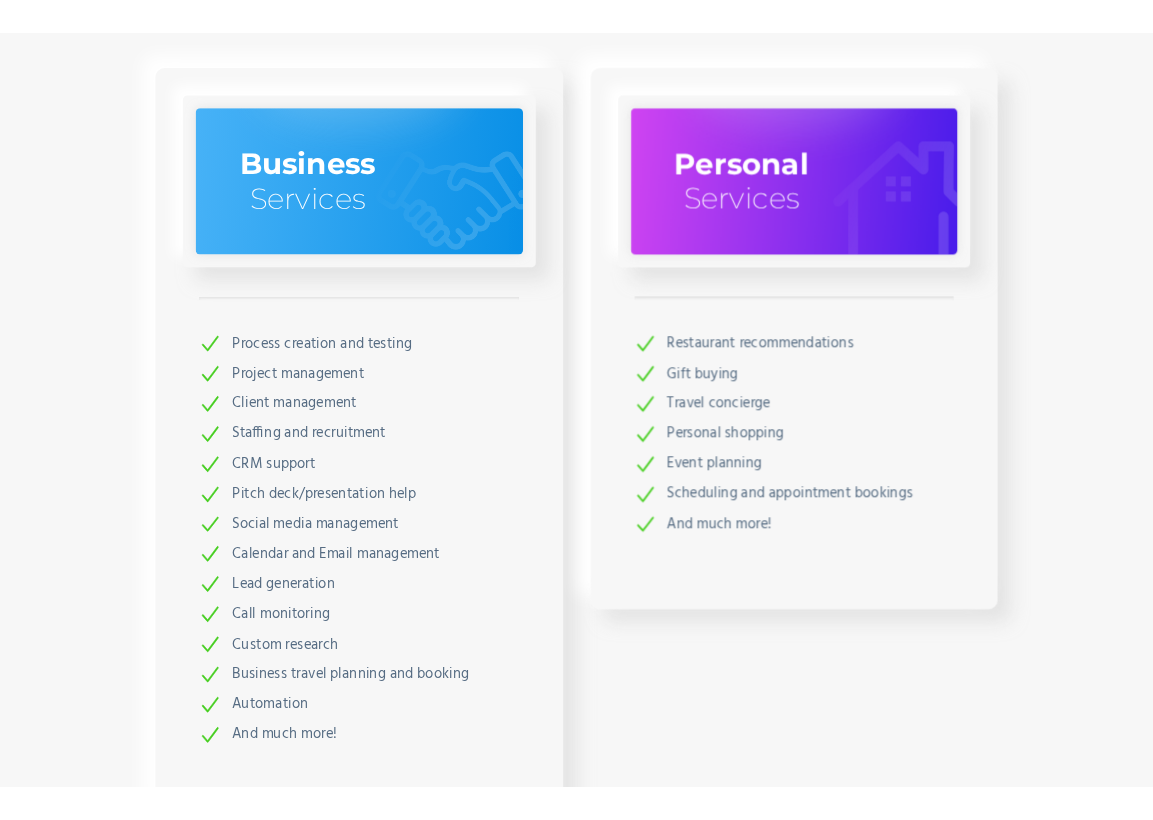 scroll, scrollTop: 2761, scrollLeft: 0, axis: vertical 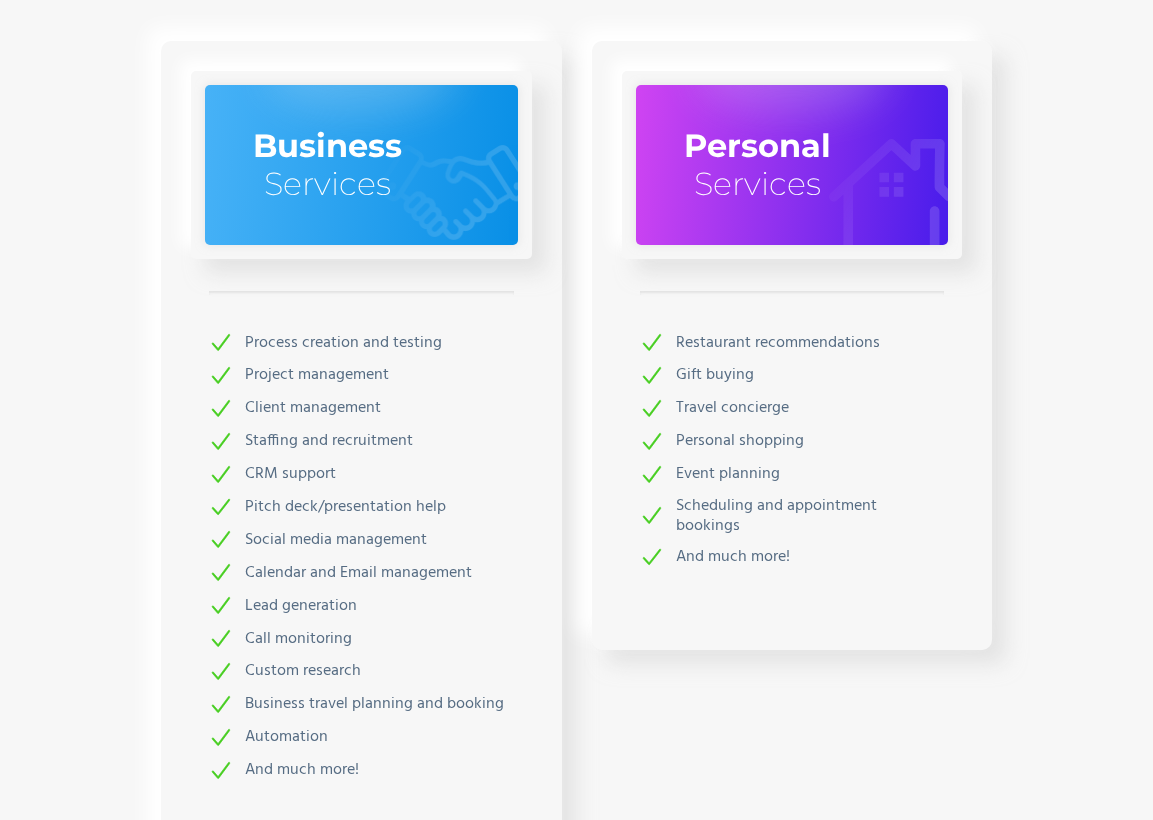 click on "Examples What kind of tasks should you give your assistant? Below are just a few examples of tasks that your ChatterBoss executive assistant can help you with: ‍ Business Services Process creation and testing Project management Client management Staffing and recruitment CRM support  Pitch deck/presentation help Social media management Calendar and Email management Lead generation Call monitoring Custom research Business travel planning and booking Automation And much more! Personal Services Restaurant recommendations  Gift buying Travel concierge Personal shopping Event planning Scheduling and appointment bookings And much more!" at bounding box center [576, 331] 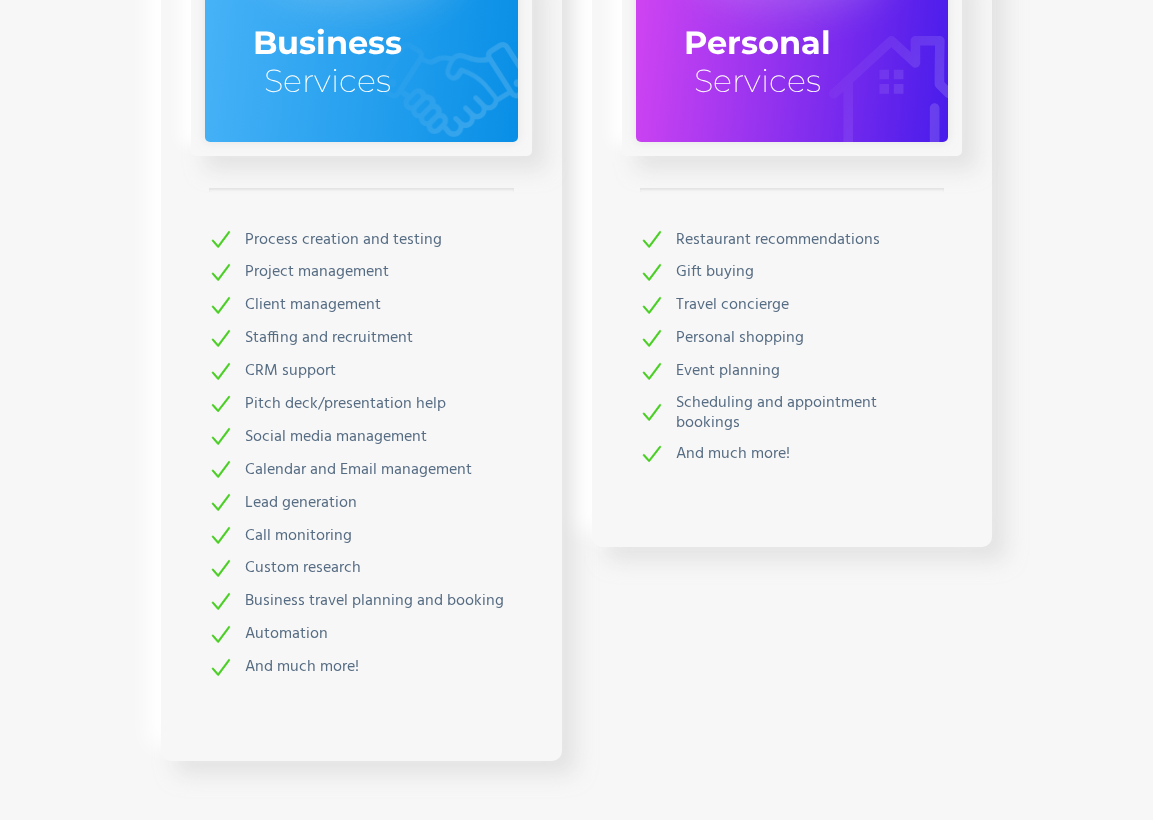 scroll, scrollTop: 2849, scrollLeft: 0, axis: vertical 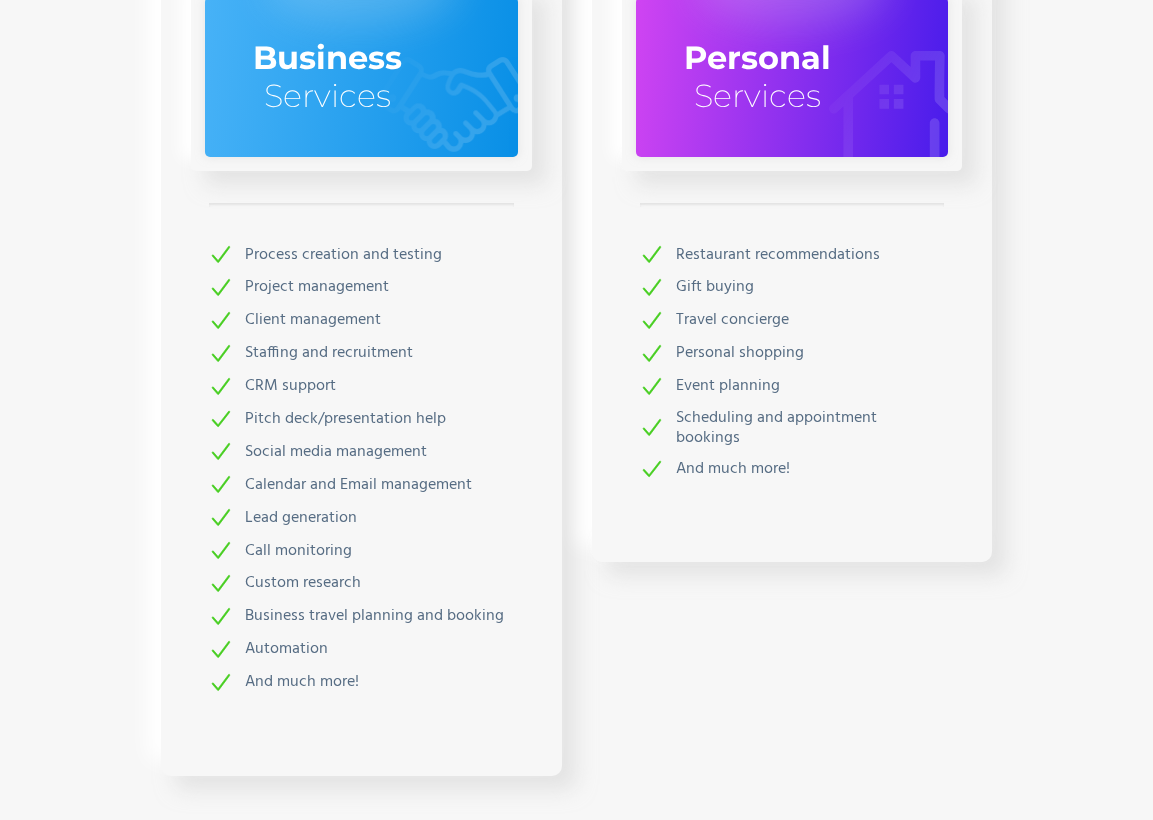 click on "Examples What kind of tasks should you give your assistant? Below are just a few examples of tasks that your ChatterBoss executive assistant can help you with: ‍ Business Services Process creation and testing Project management Client management Staffing and recruitment CRM support  Pitch deck/presentation help Social media management Calendar and Email management Lead generation Call monitoring Custom research Business travel planning and booking Automation And much more! Personal Services Restaurant recommendations  Gift buying Travel concierge Personal shopping Event planning Scheduling and appointment bookings And much more!" at bounding box center [576, 243] 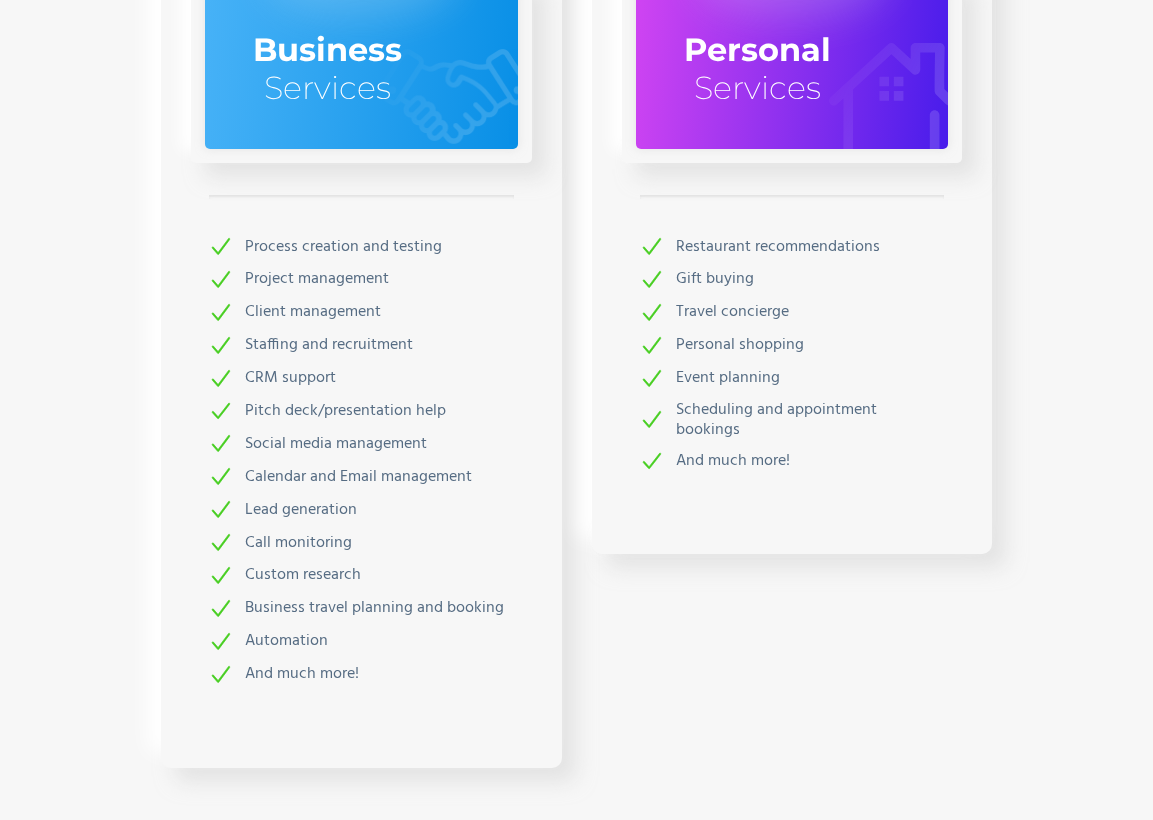 scroll, scrollTop: 2861, scrollLeft: 0, axis: vertical 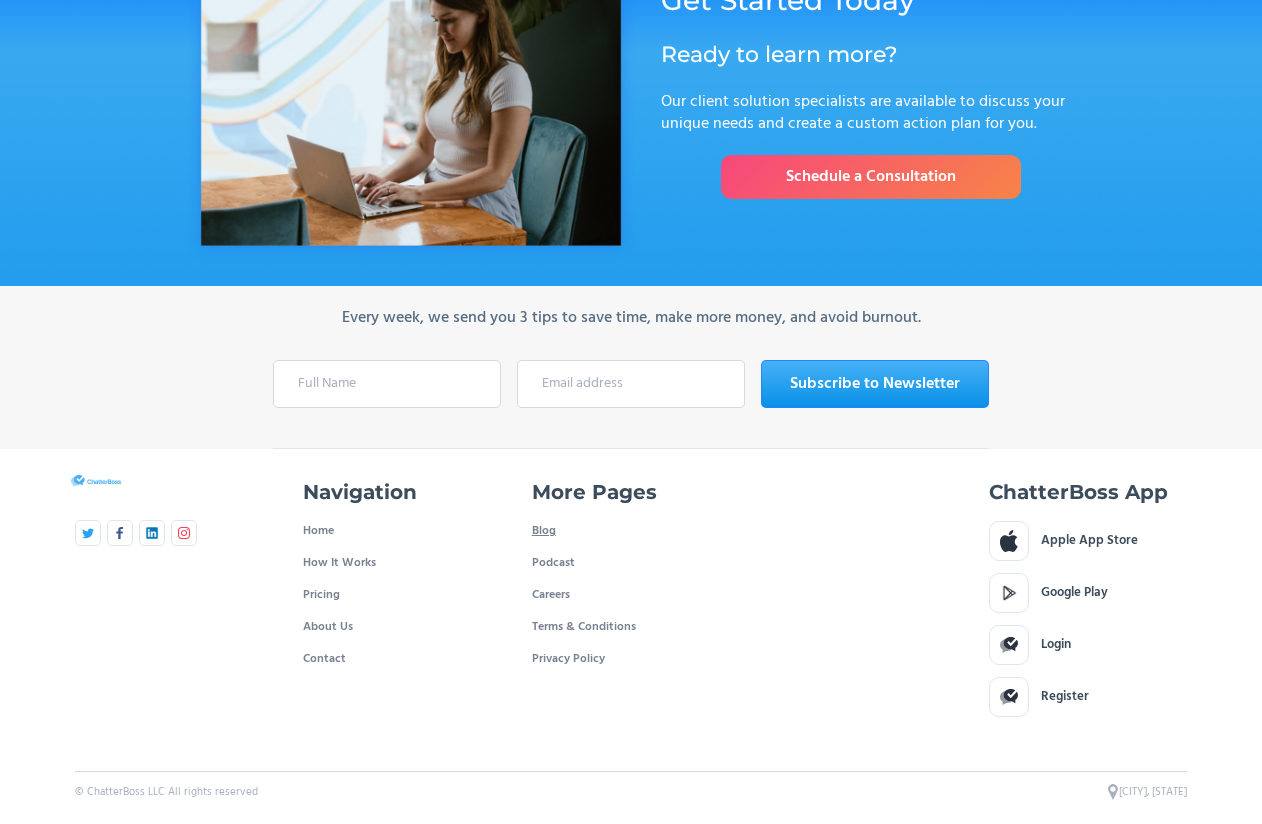 click on "Blog" at bounding box center (544, 531) 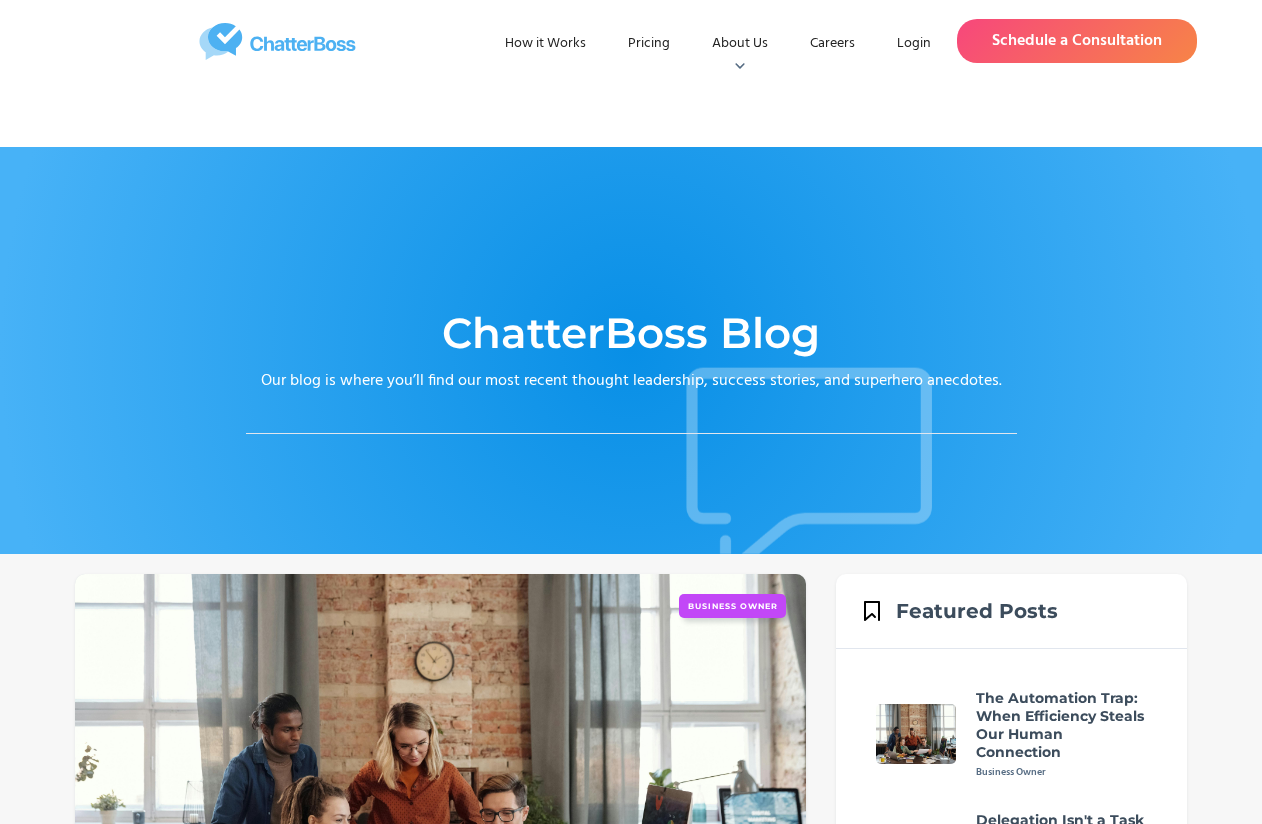 scroll, scrollTop: 0, scrollLeft: 0, axis: both 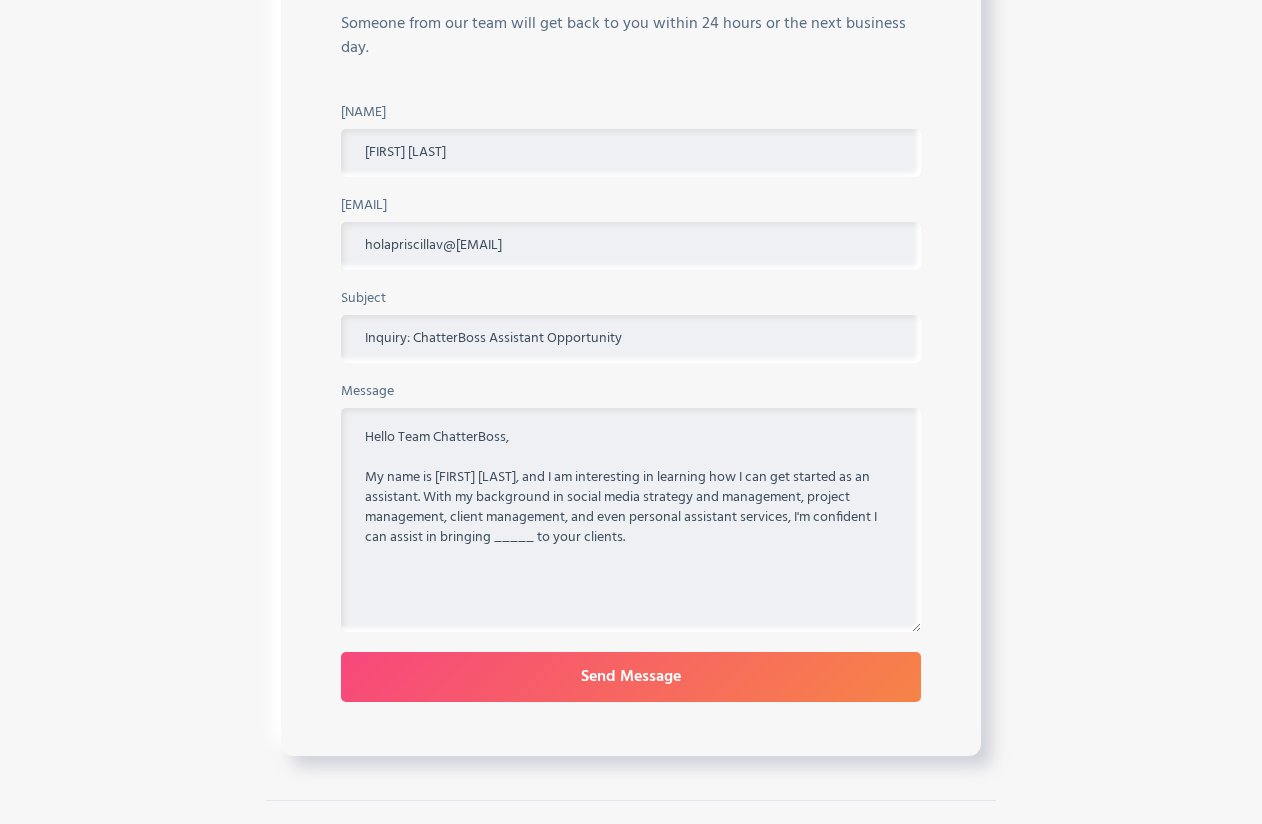 drag, startPoint x: 817, startPoint y: 474, endPoint x: 701, endPoint y: 474, distance: 116 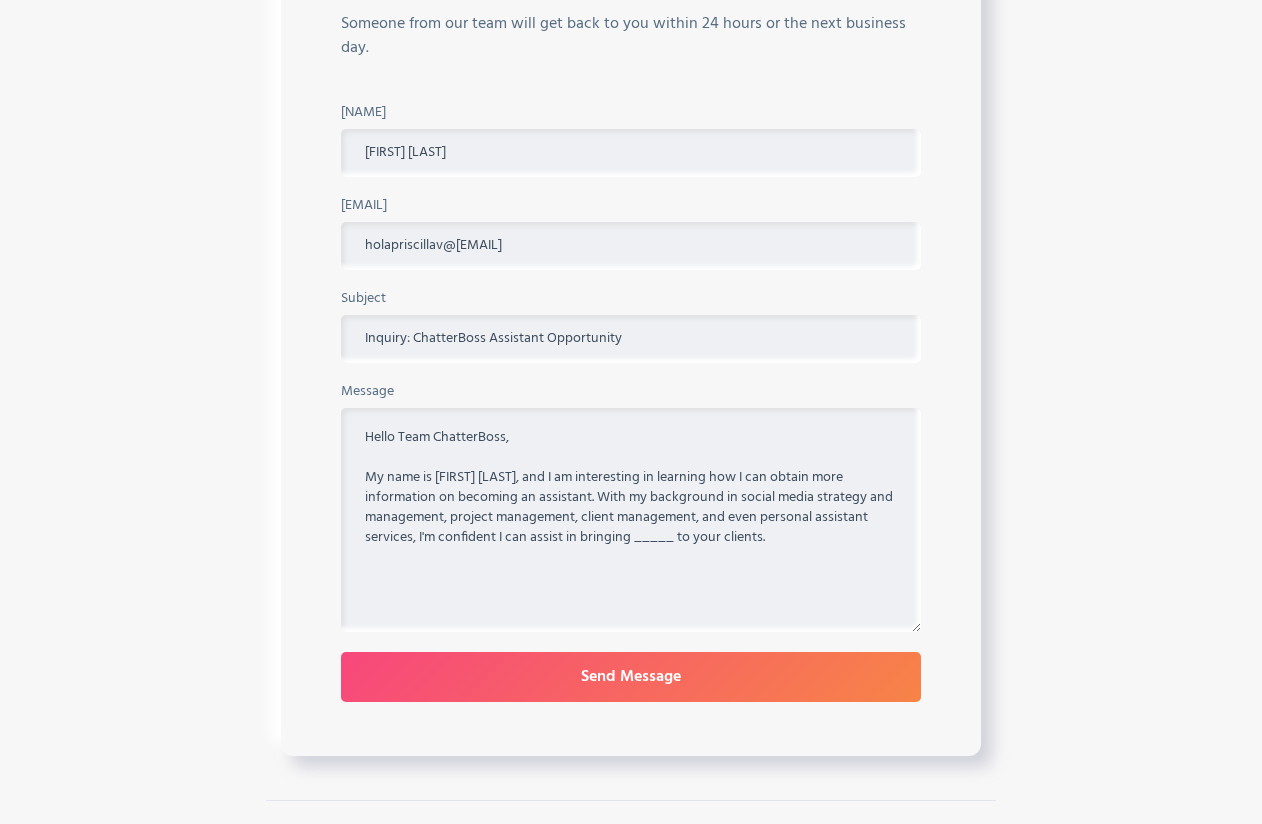 drag, startPoint x: 679, startPoint y: 536, endPoint x: 512, endPoint y: 525, distance: 167.36188 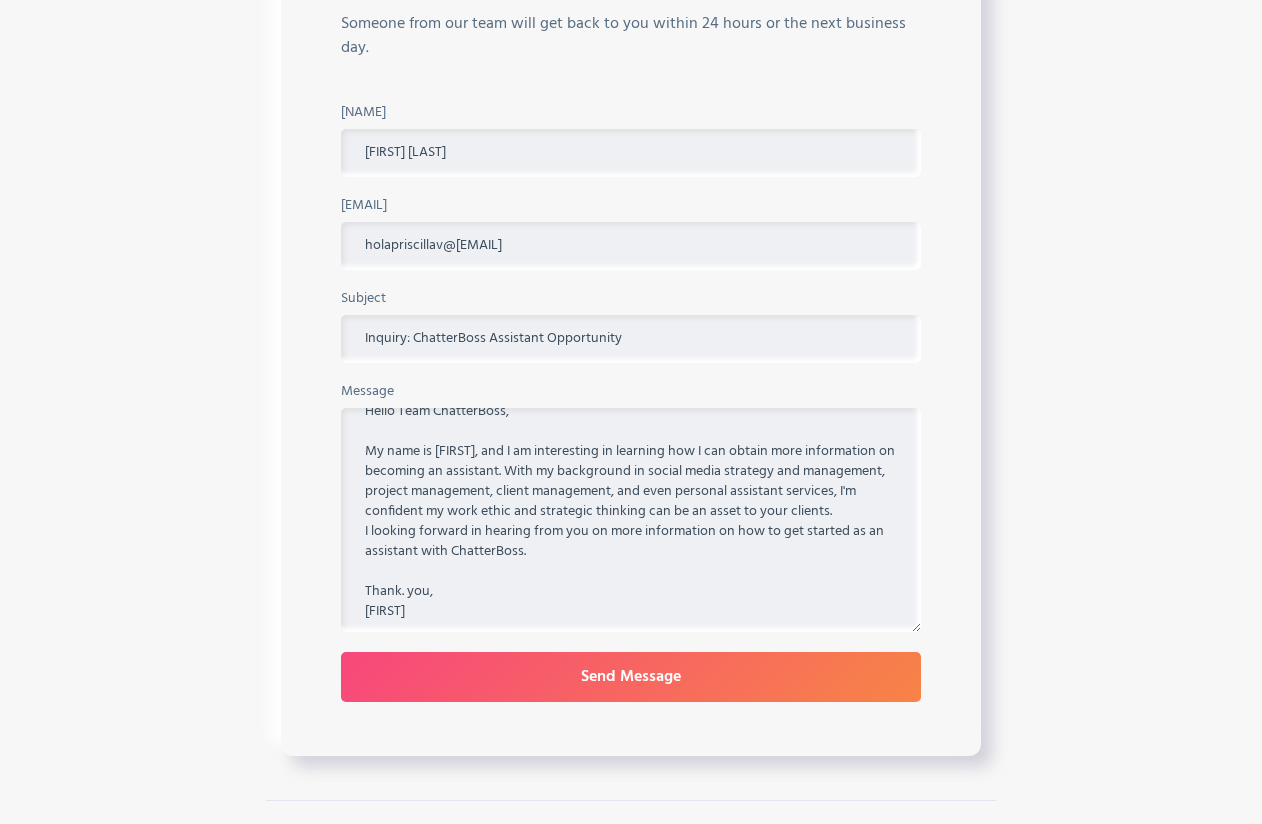 scroll, scrollTop: 18, scrollLeft: 0, axis: vertical 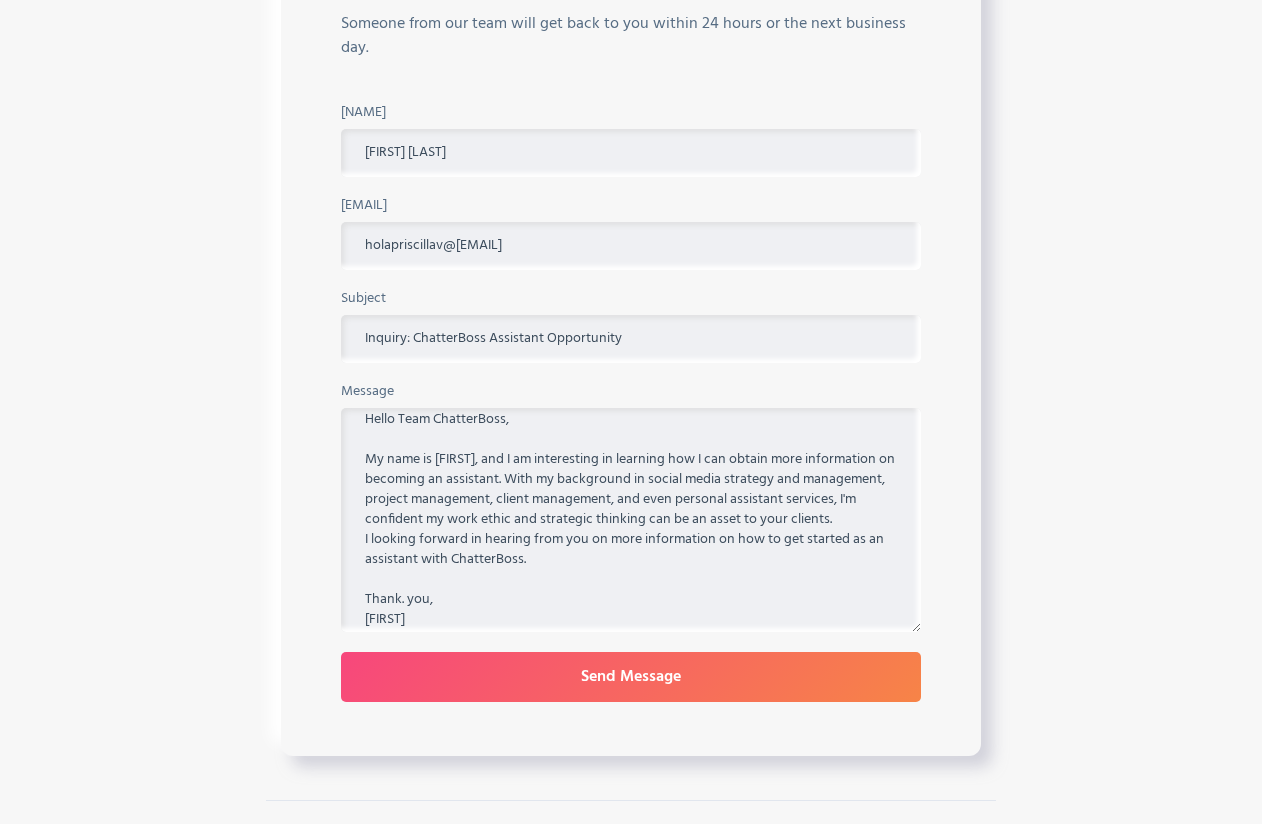 drag, startPoint x: 481, startPoint y: 550, endPoint x: 466, endPoint y: 549, distance: 15.033297 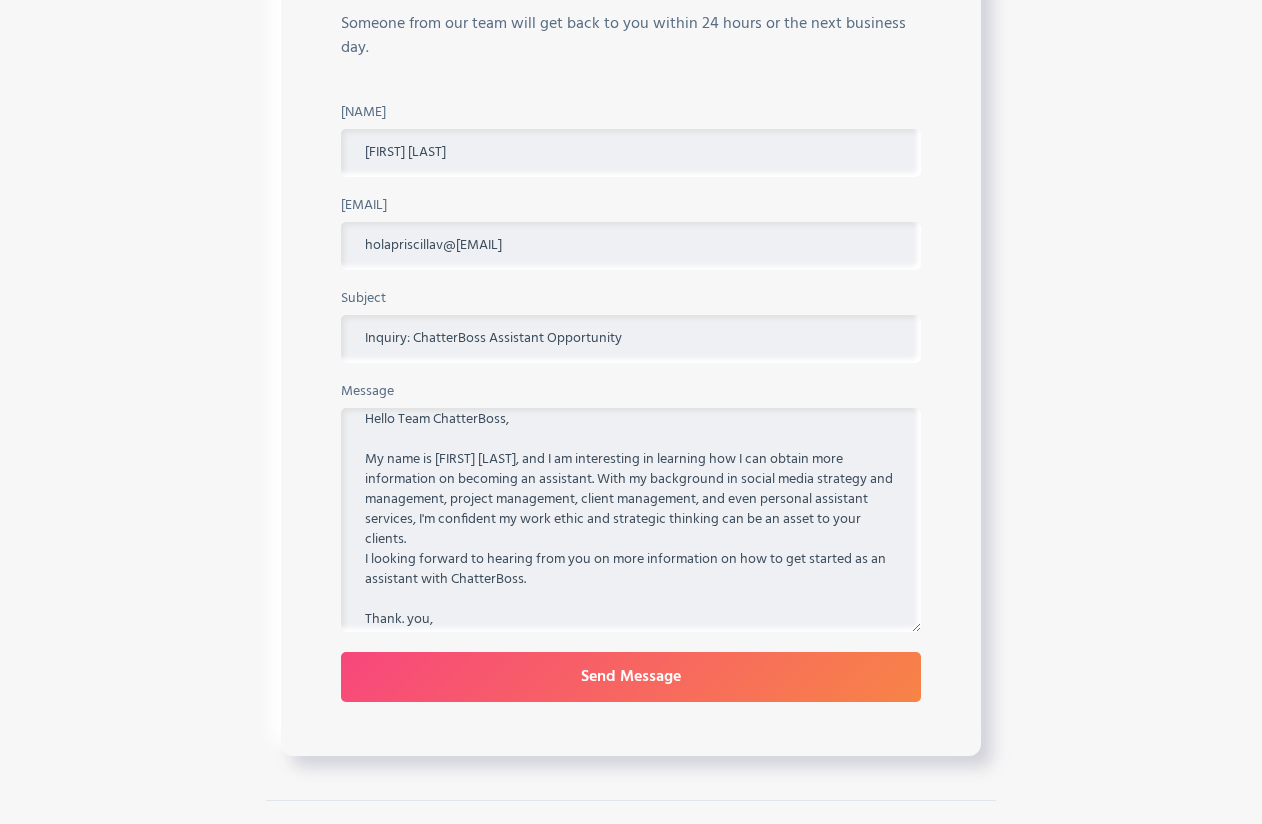 drag, startPoint x: 808, startPoint y: 552, endPoint x: 722, endPoint y: 545, distance: 86.28442 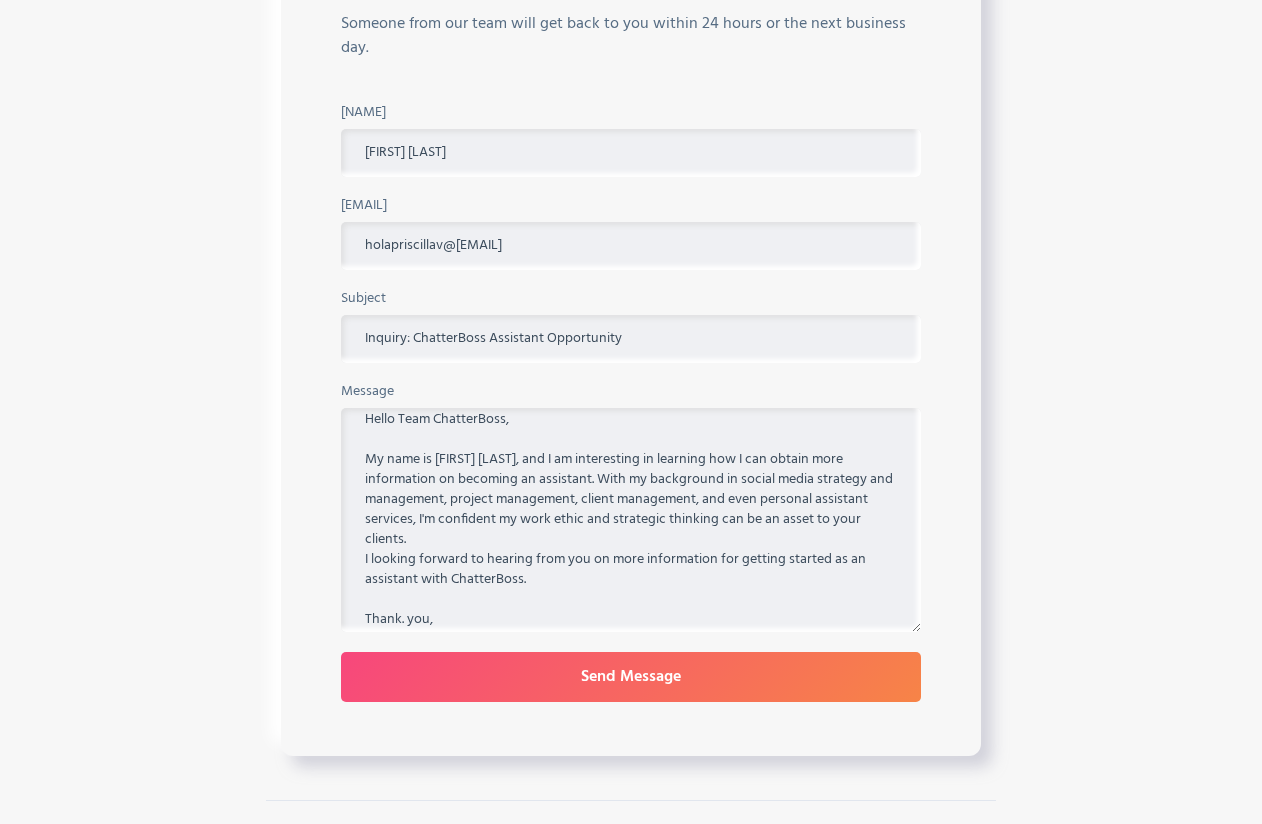 click on "Hello Team ChatterBoss,
My name is [FIRST] [LAST], and I am interesting in learning how I can obtain more information on becoming an assistant. With my background in social media strategy and management, project management, client management, and even personal assistant services, I'm confident my work ethic and strategic thinking can be an asset to your clients.
I looking forward to hearing from you on more information for getting started as an assistant with ChatterBoss.
Thank. you,
[FIRST] [LAST]" at bounding box center [631, 520] 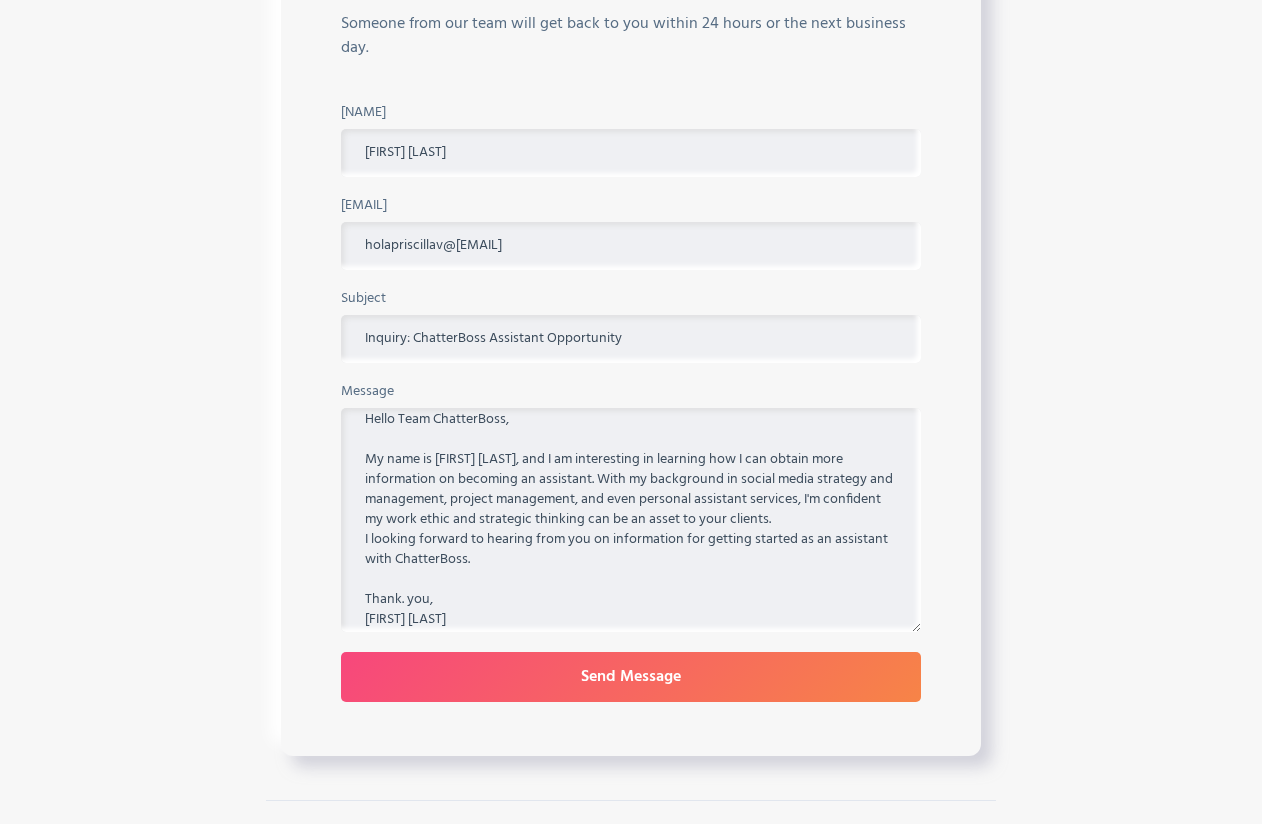 drag, startPoint x: 697, startPoint y: 492, endPoint x: 580, endPoint y: 490, distance: 117.01709 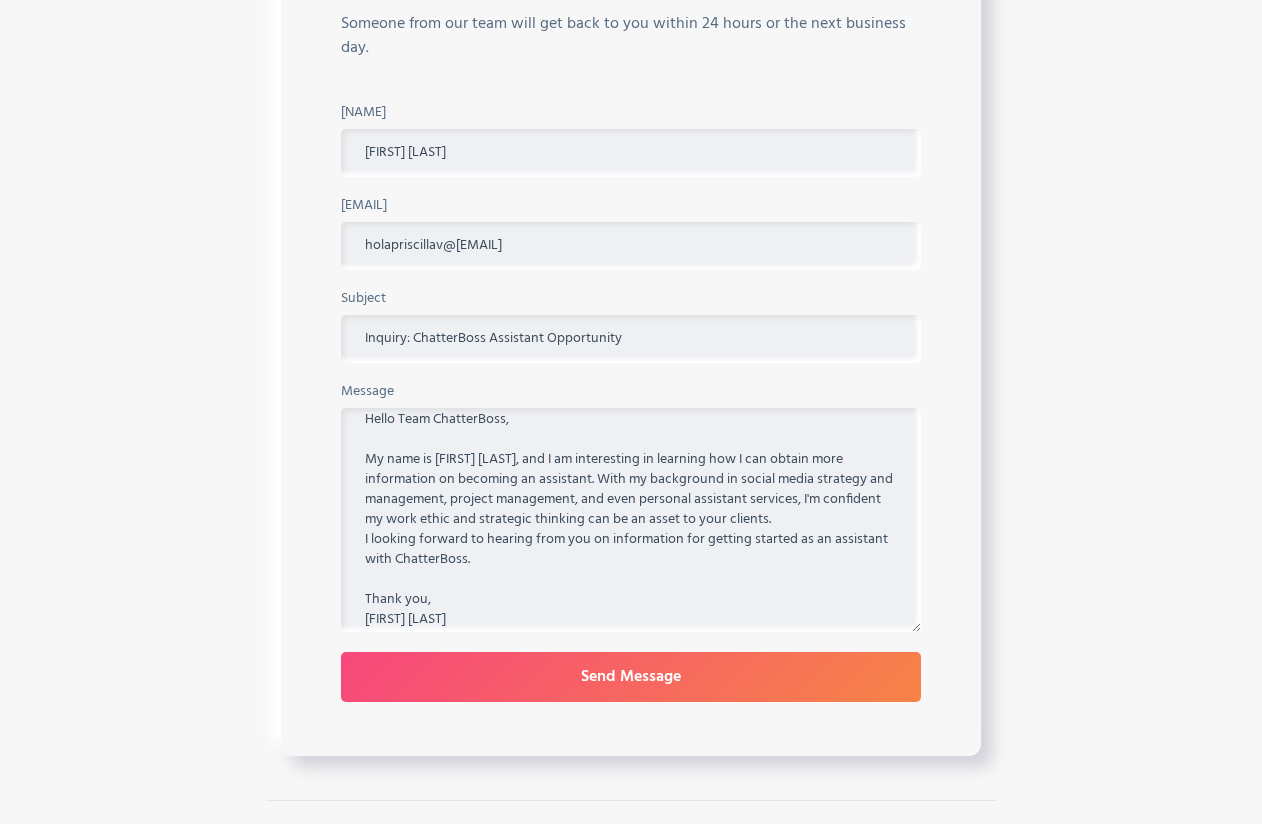 type on "Hello Team ChatterBoss,
My name is [FIRST] [LAST], and I am interesting in learning how I can obtain more information on becoming an assistant. With my background in social media strategy and management, project management, and even personal assistant services, I'm confident my work ethic and strategic thinking can be an asset to your clients.
I looking forward to hearing from you on information for getting started as an assistant with ChatterBoss.
Thank you,
[FIRST] [LAST]" 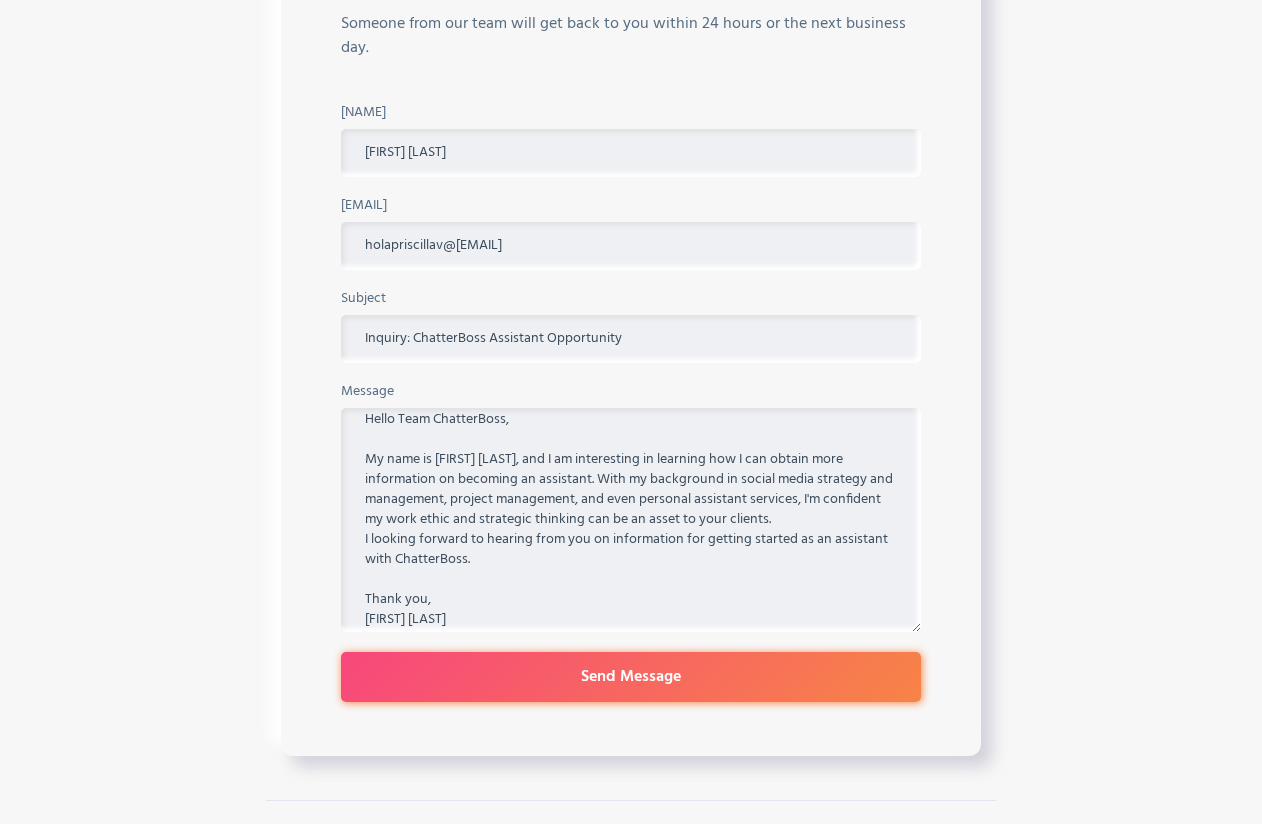 click on "Send Message" at bounding box center (631, 677) 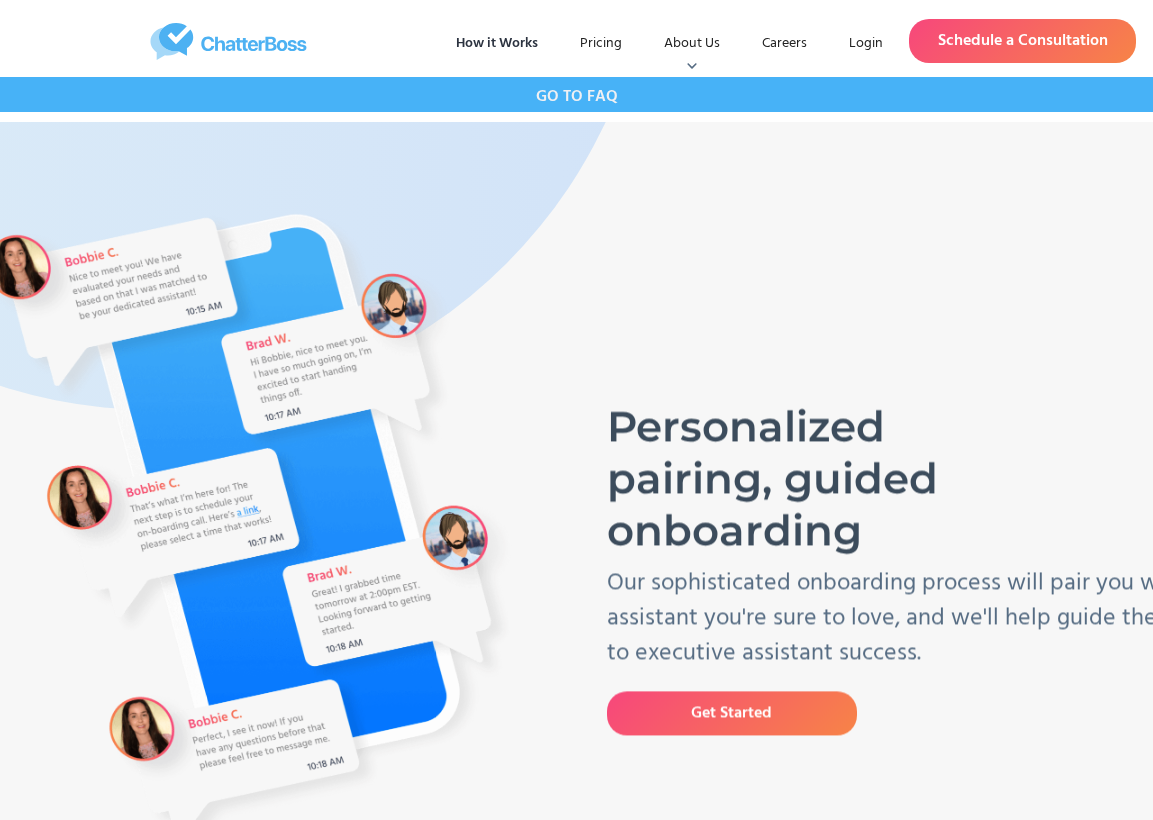 scroll, scrollTop: 2861, scrollLeft: 0, axis: vertical 